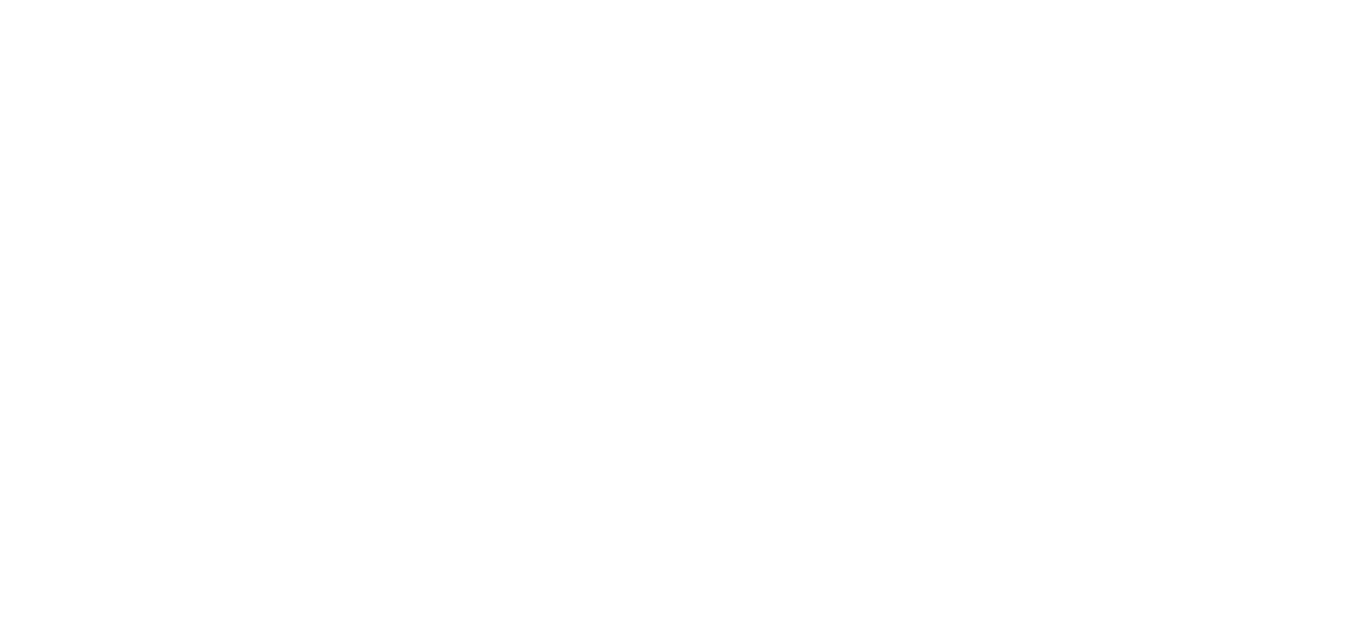 scroll, scrollTop: 0, scrollLeft: 0, axis: both 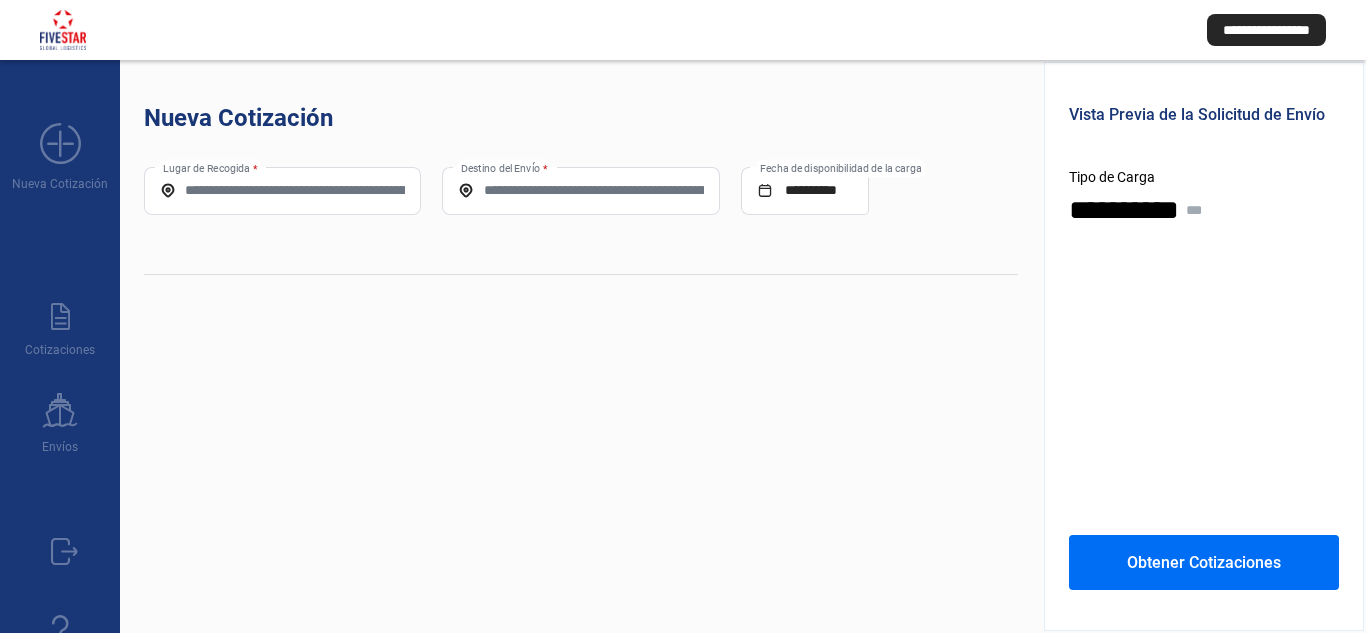 click on "Lugar de Recogida *" at bounding box center (282, 190) 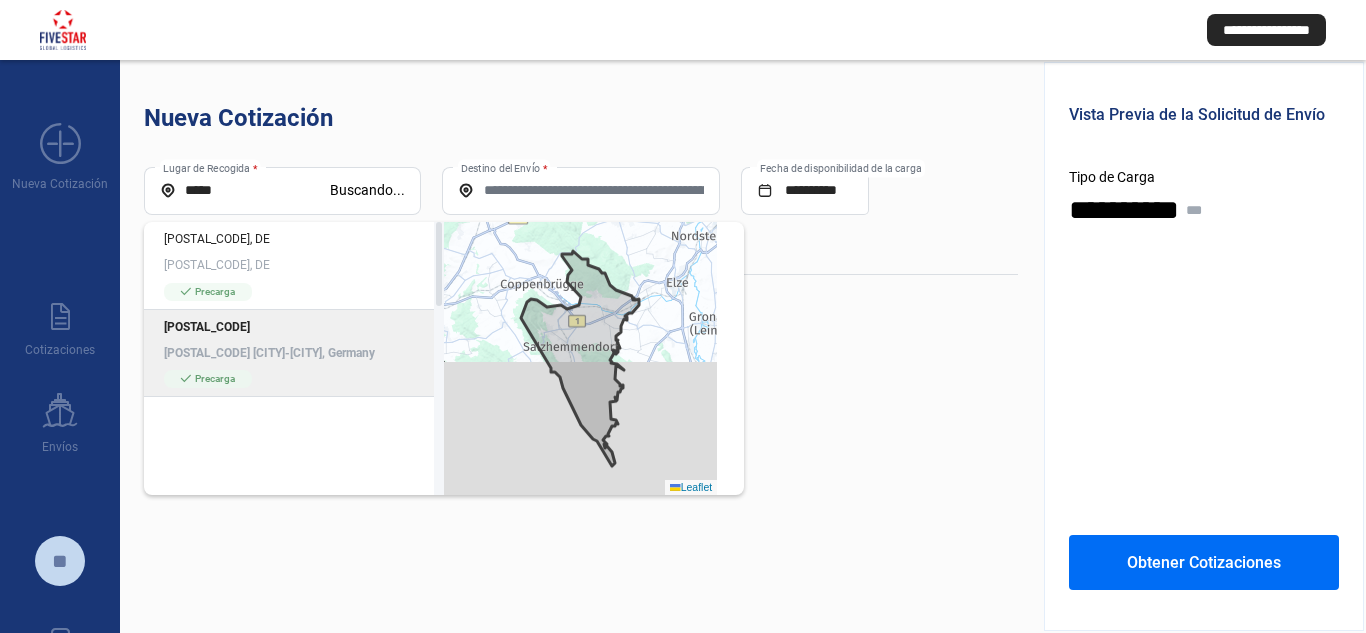 click on "[POSTAL_CODE]" 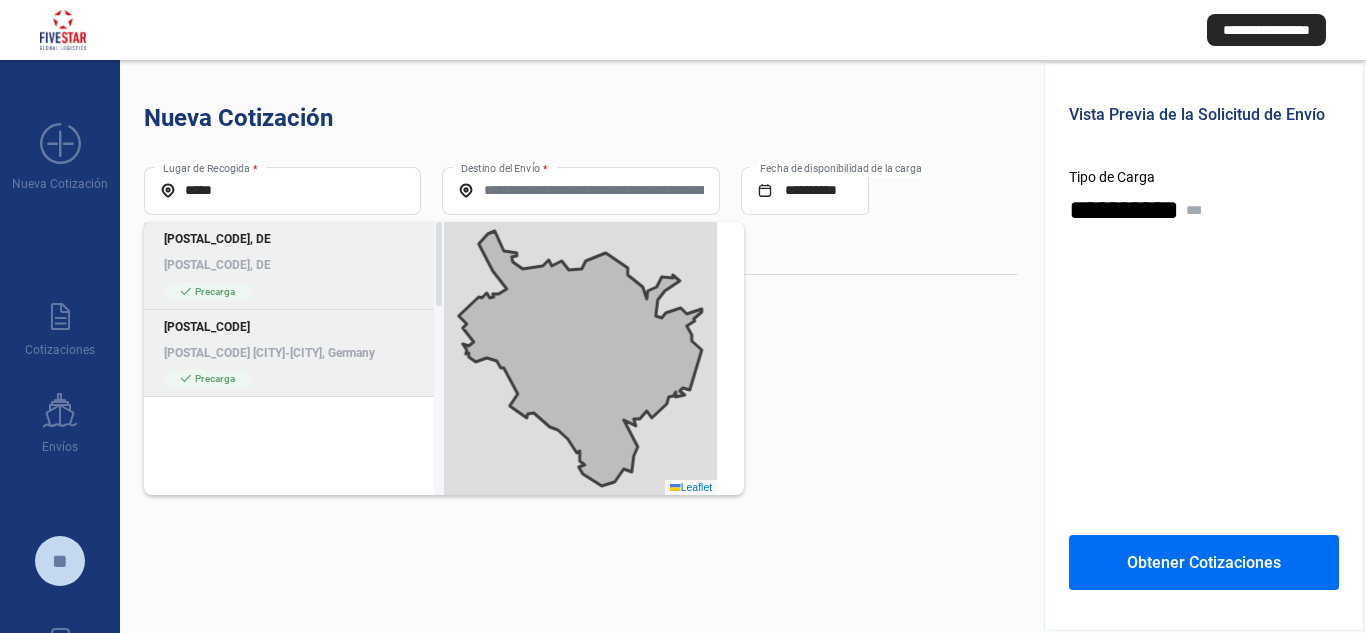 type on "**********" 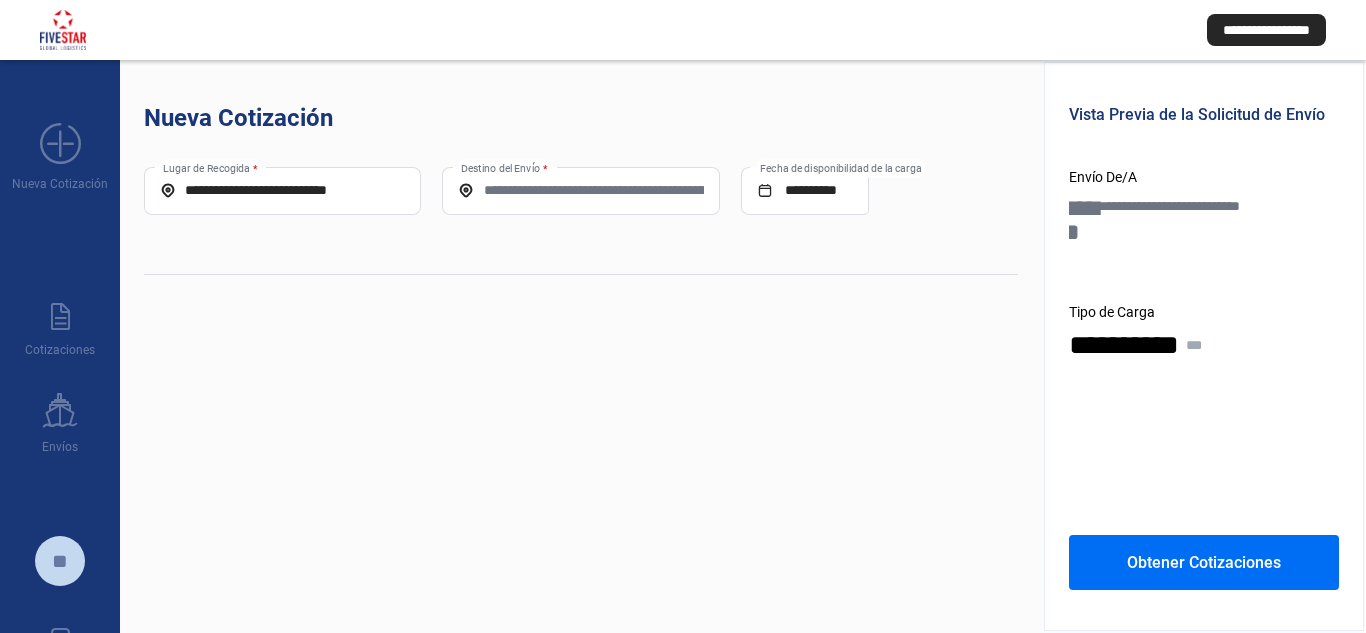 click on "**********" 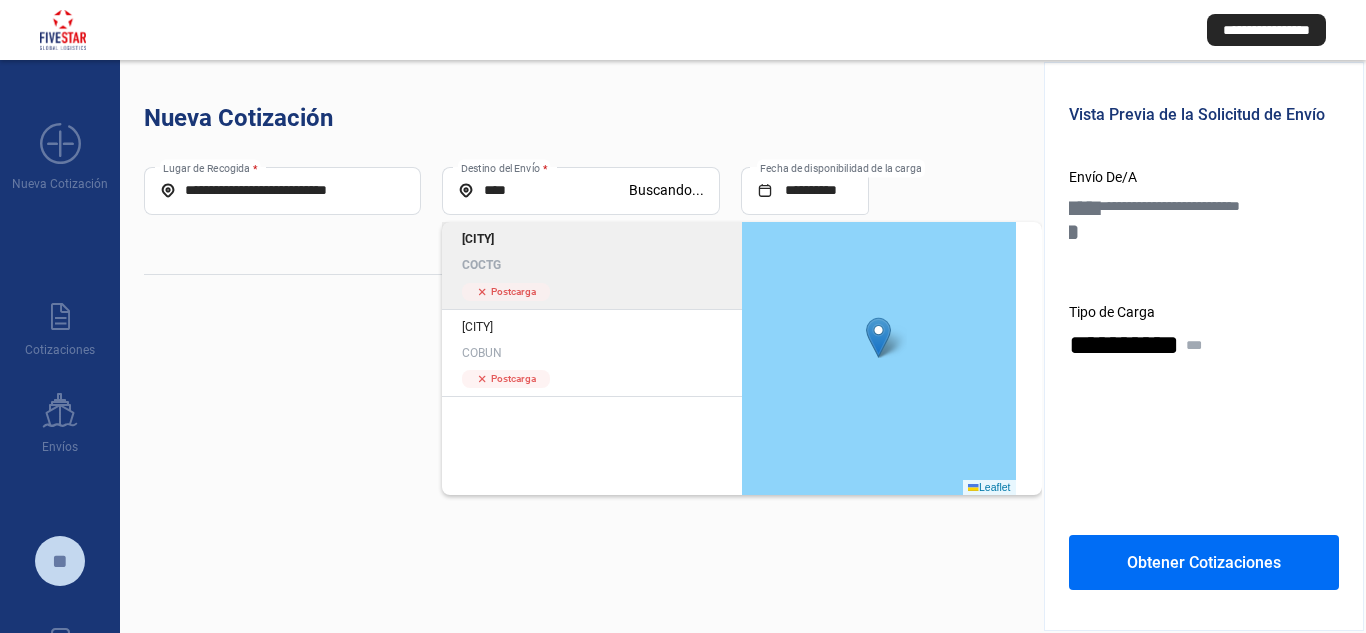click on "COCTG" 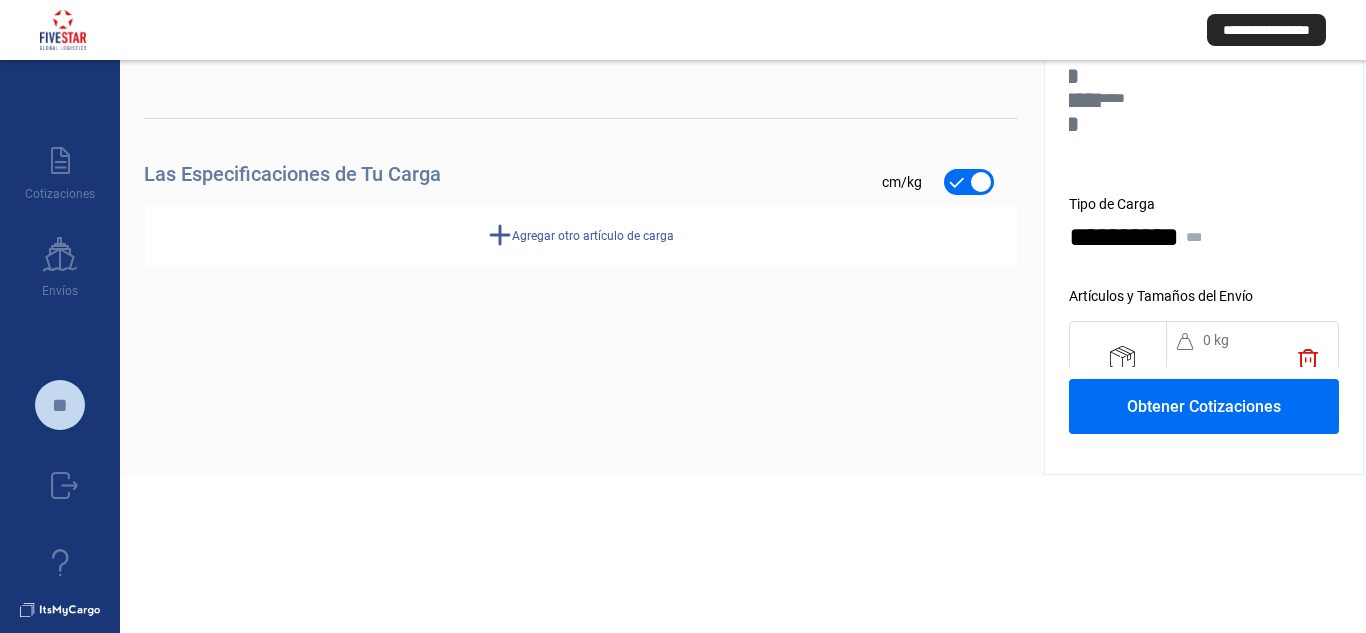 scroll, scrollTop: 186, scrollLeft: 0, axis: vertical 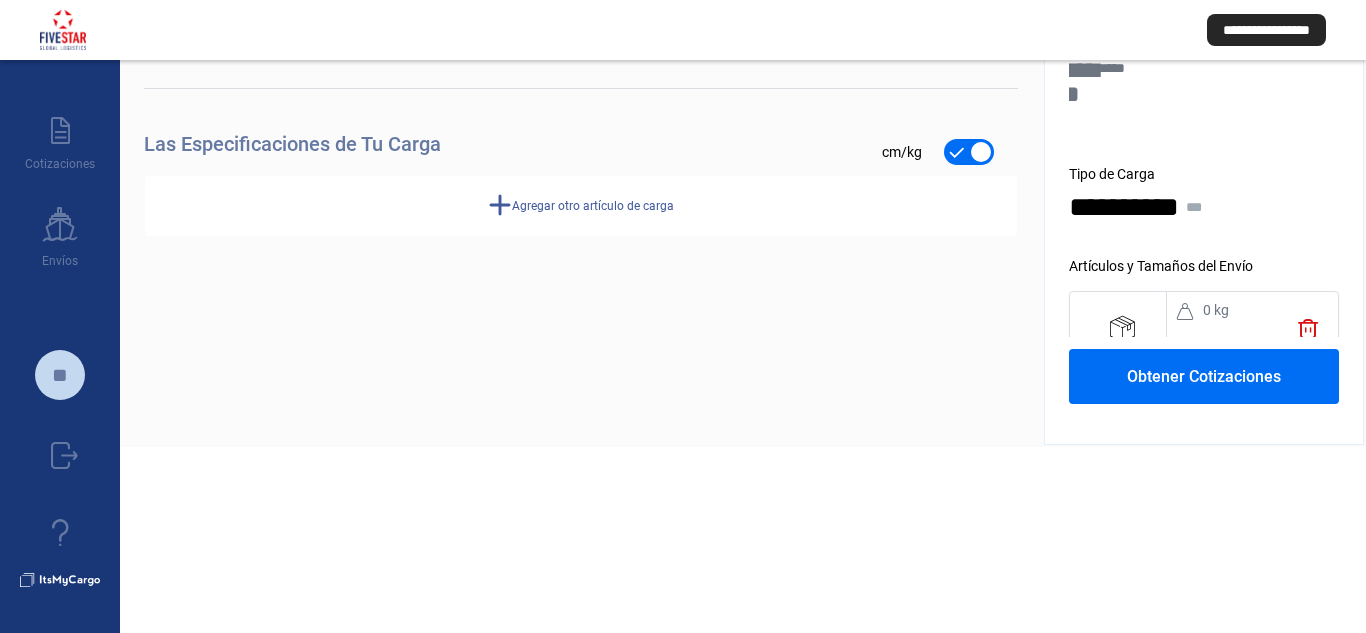 click on "add" 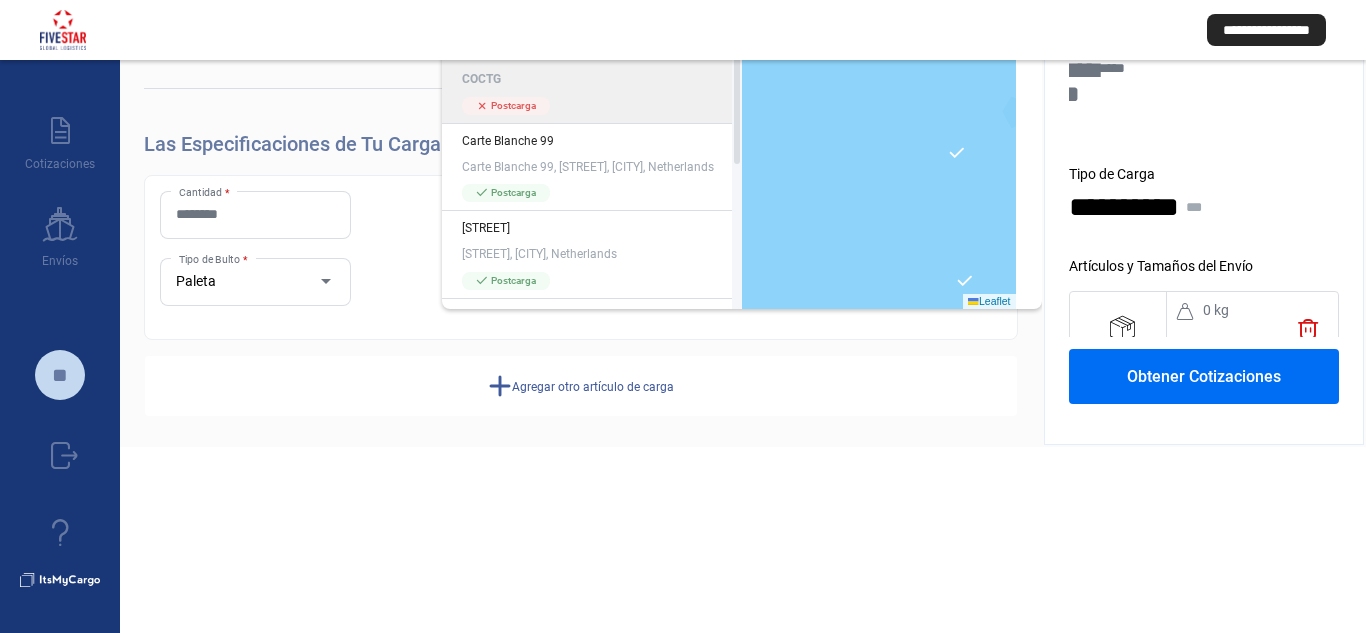 click on "Cantidad *" at bounding box center (255, 214) 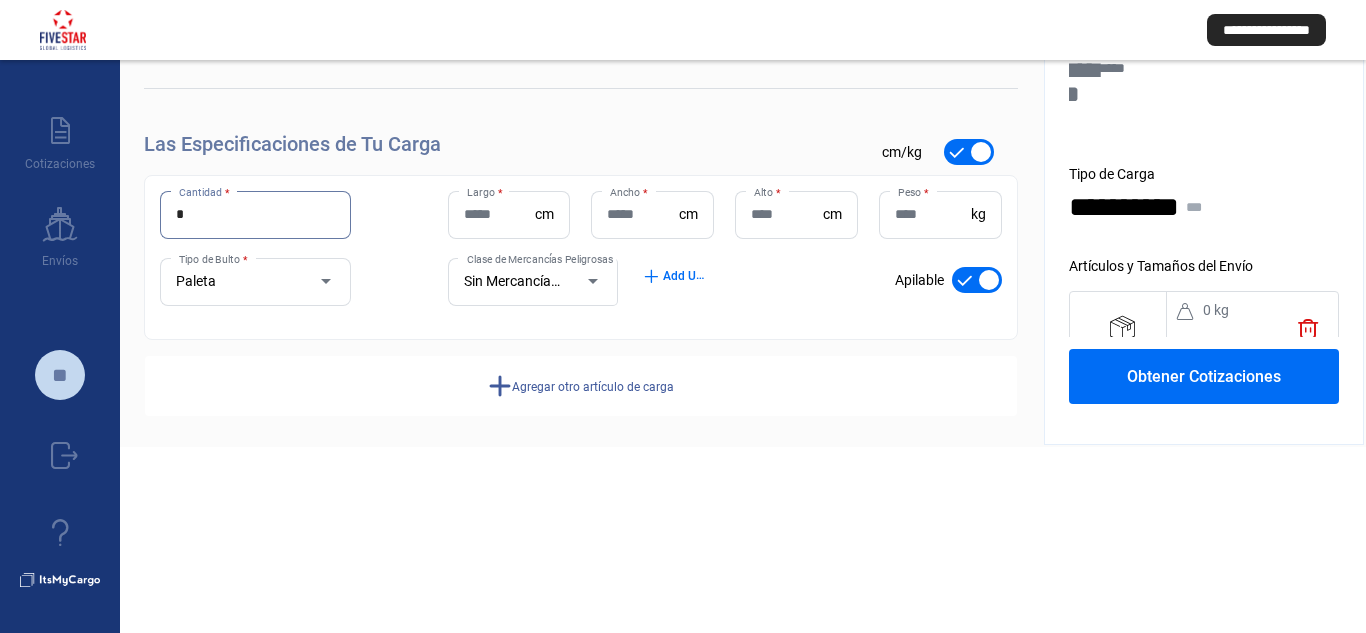type on "*" 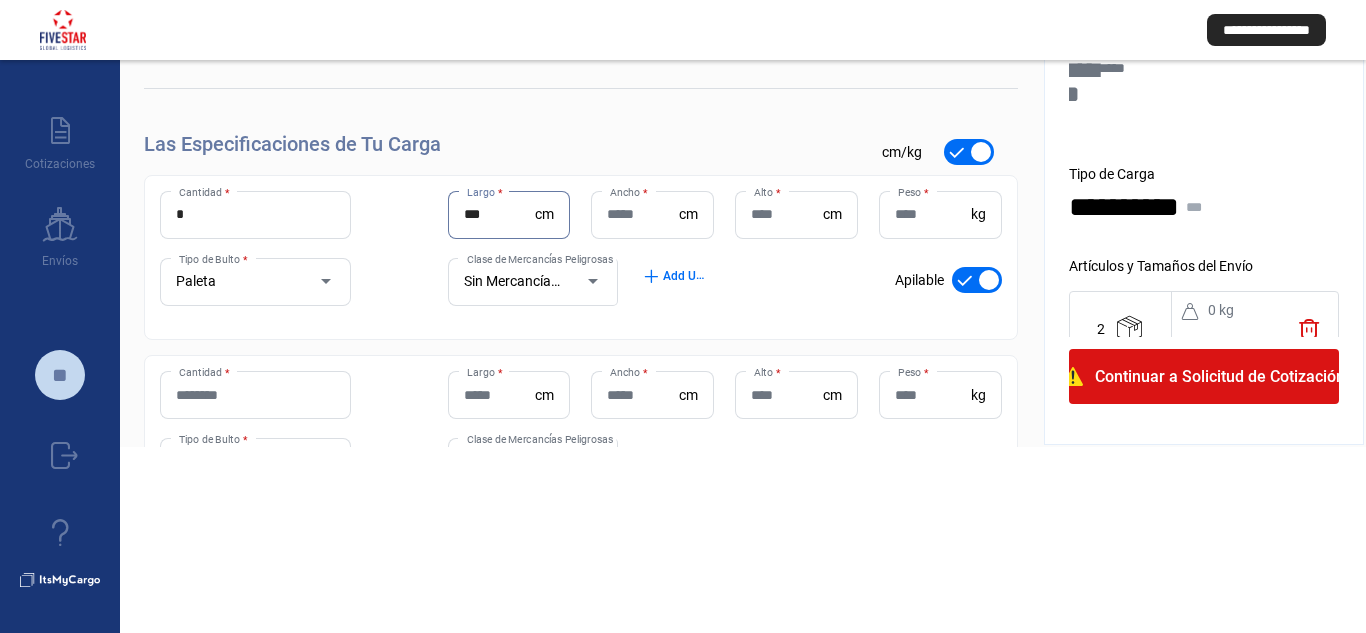 type on "***" 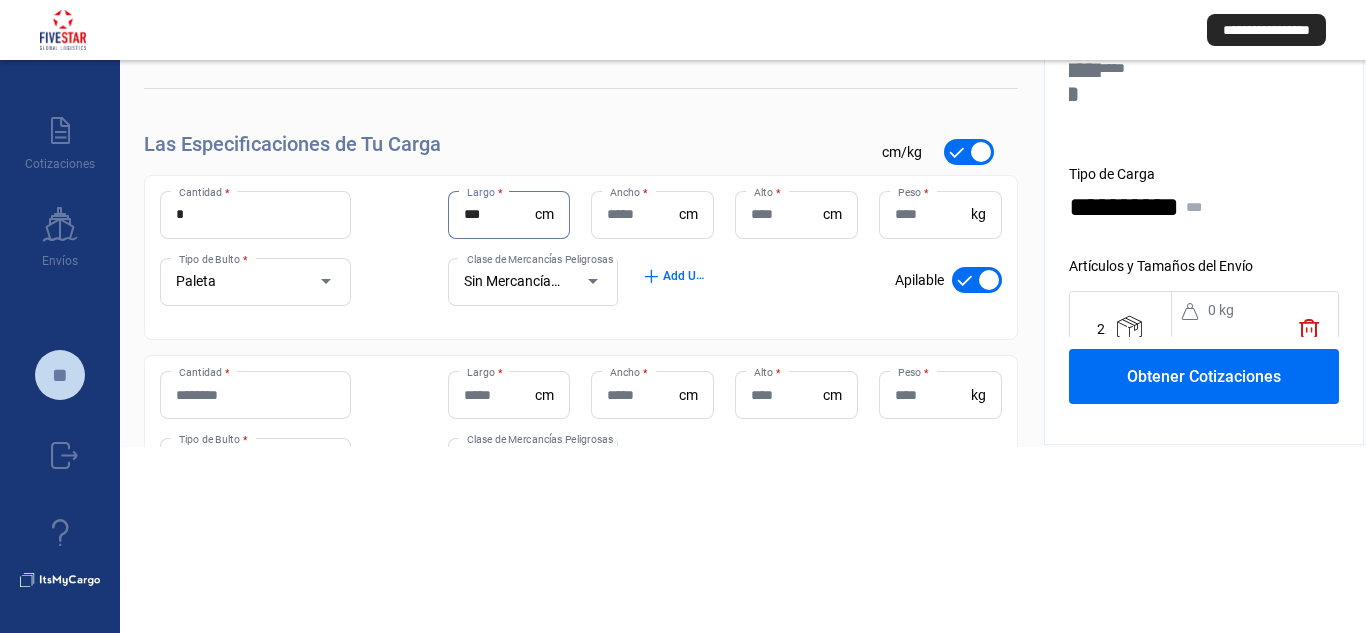 click on "Ancho  *" at bounding box center (643, 214) 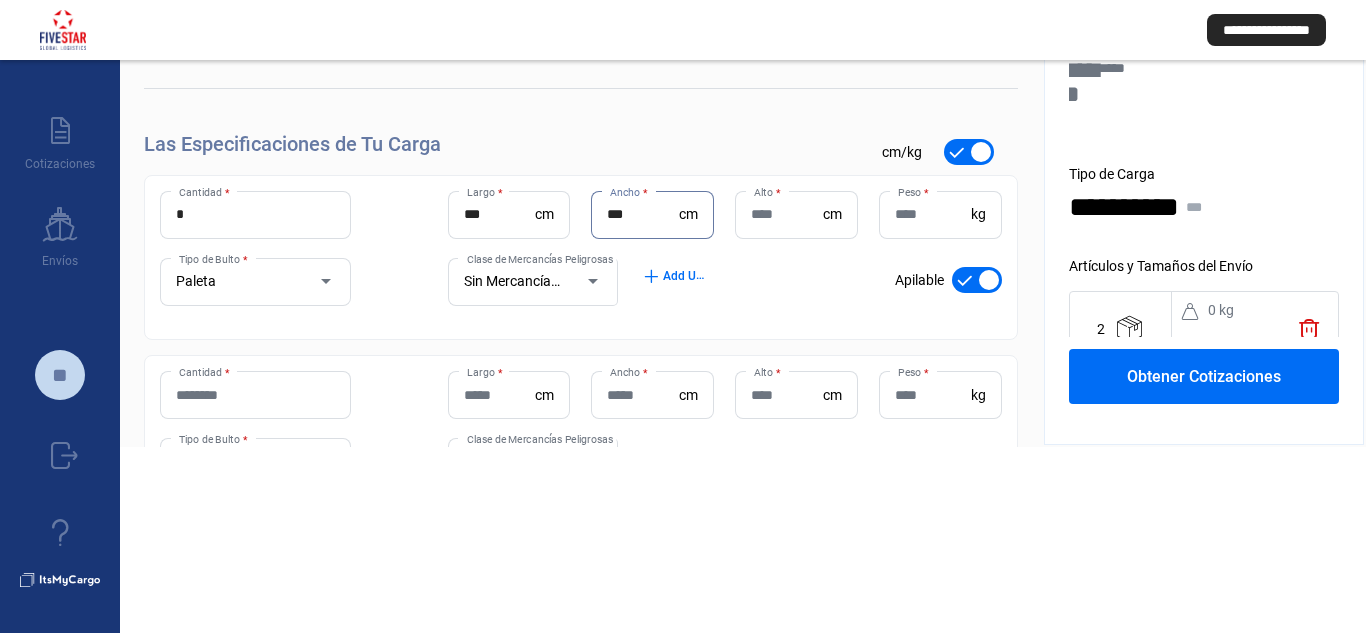 type on "***" 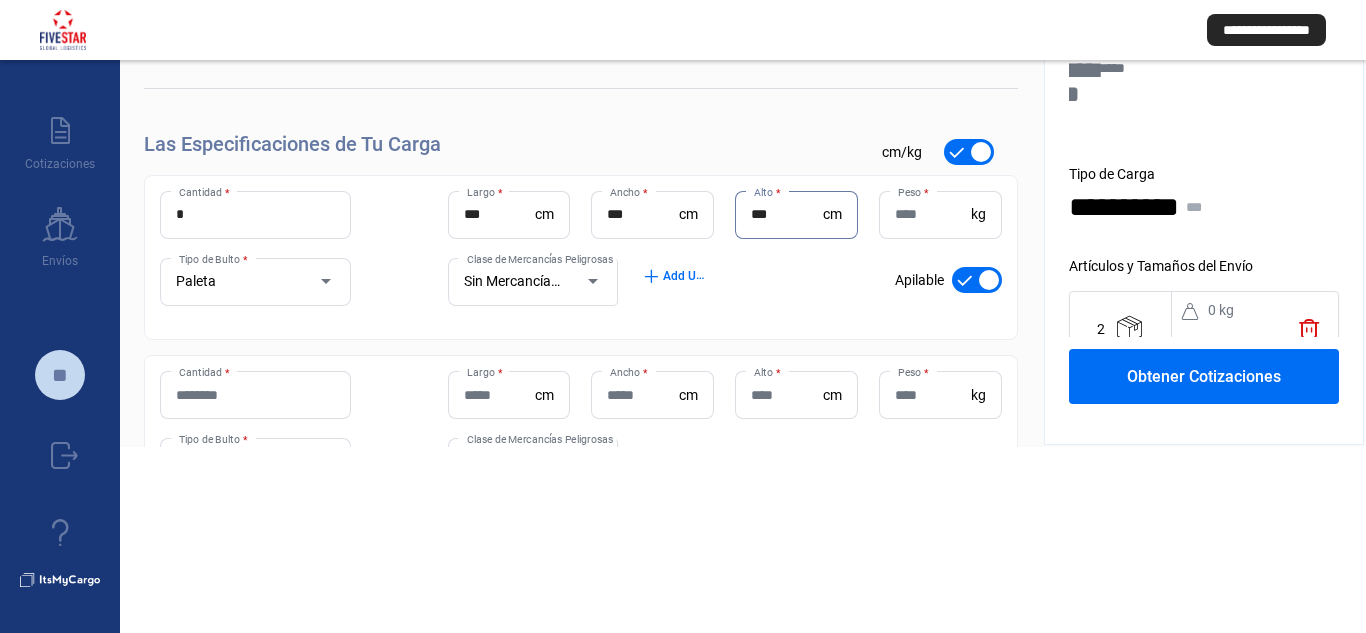 type on "***" 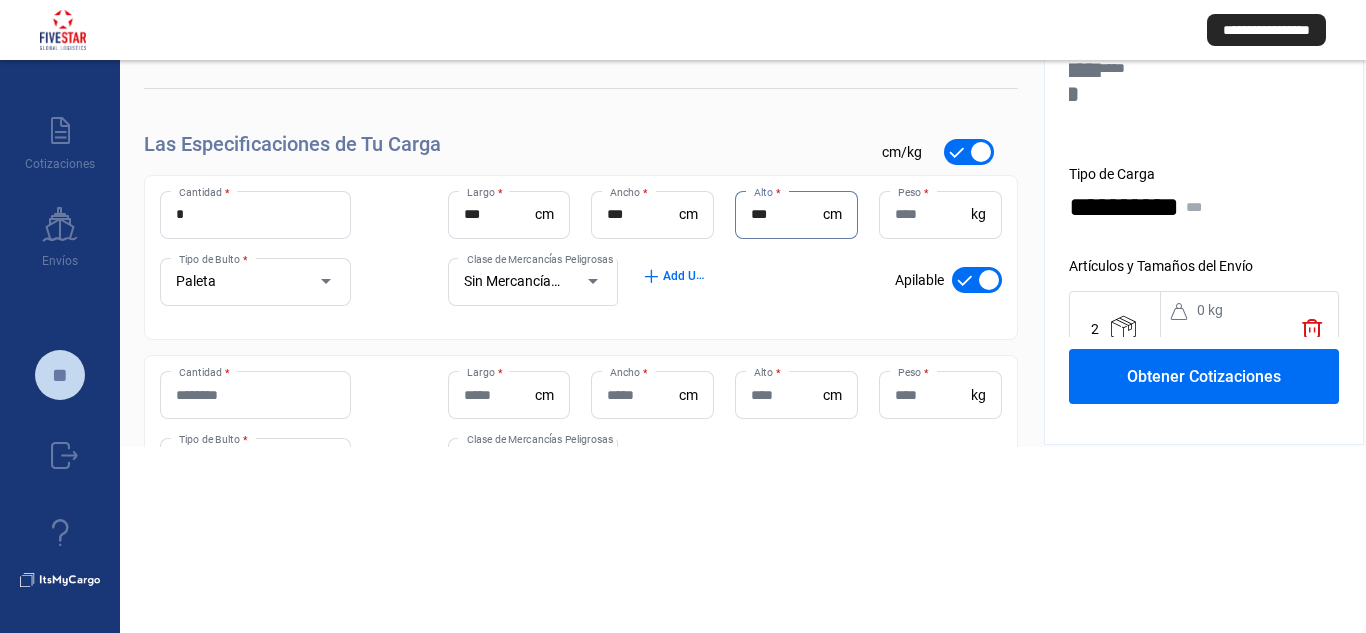 click on "Peso  *" at bounding box center (933, 214) 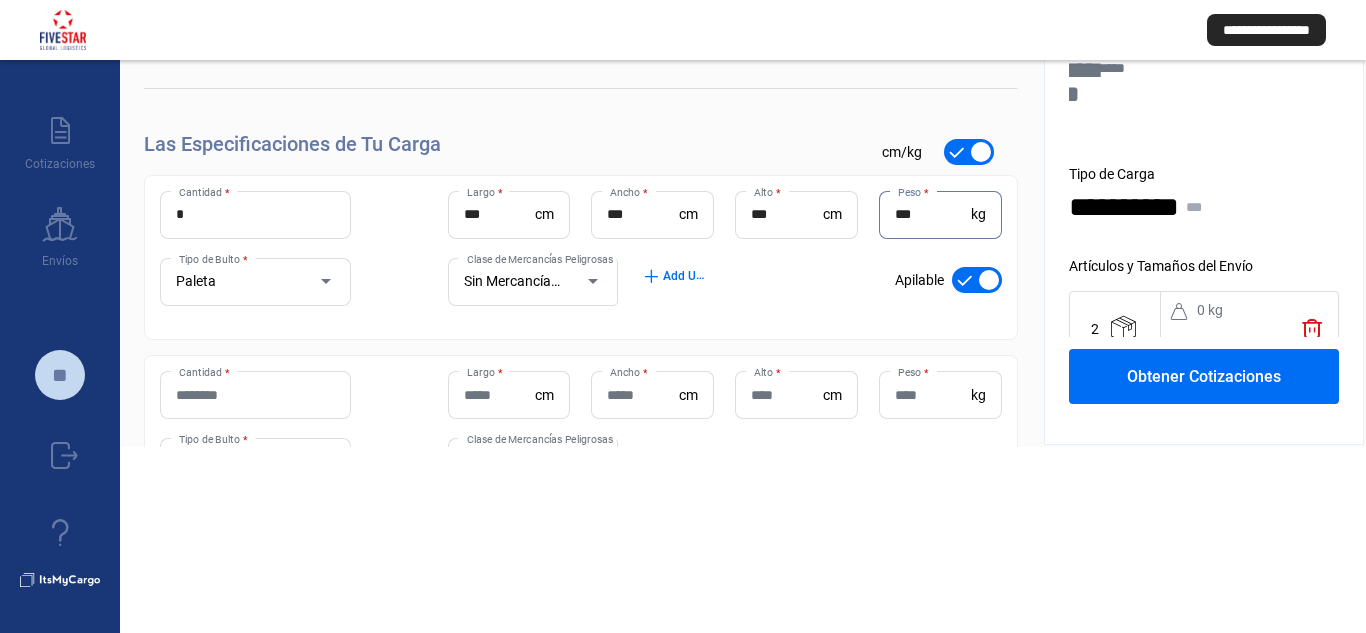 type on "***" 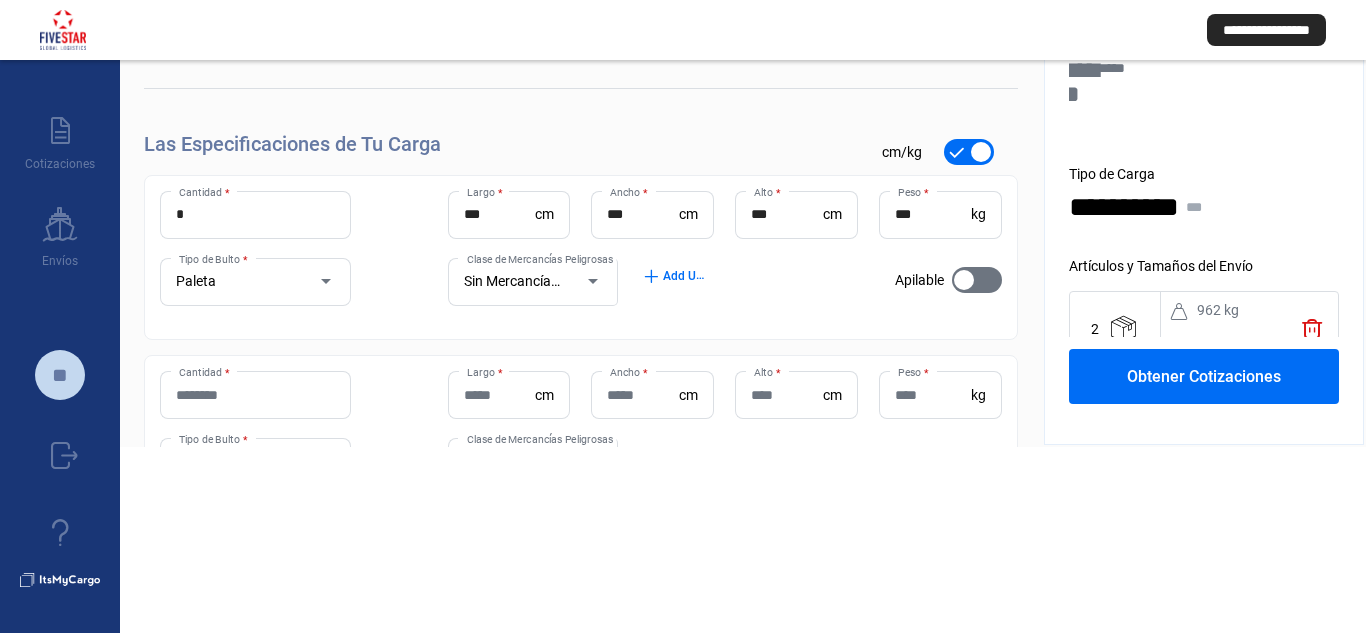 click at bounding box center (977, 280) 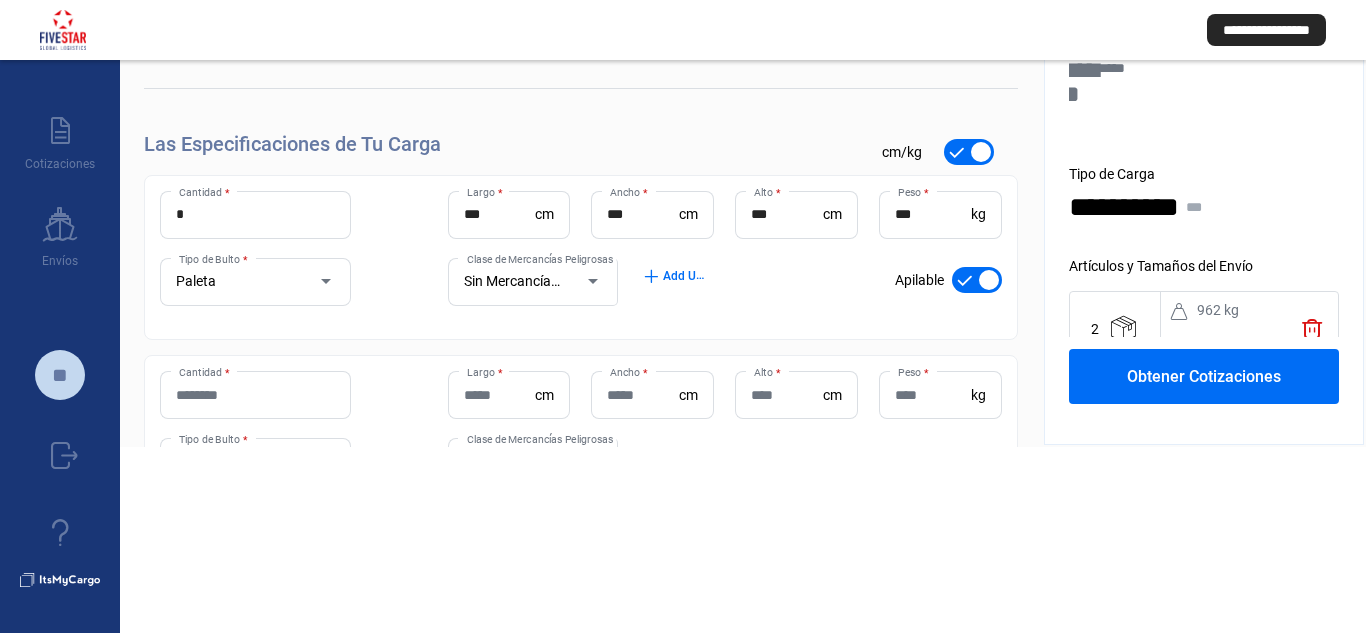 click at bounding box center (977, 280) 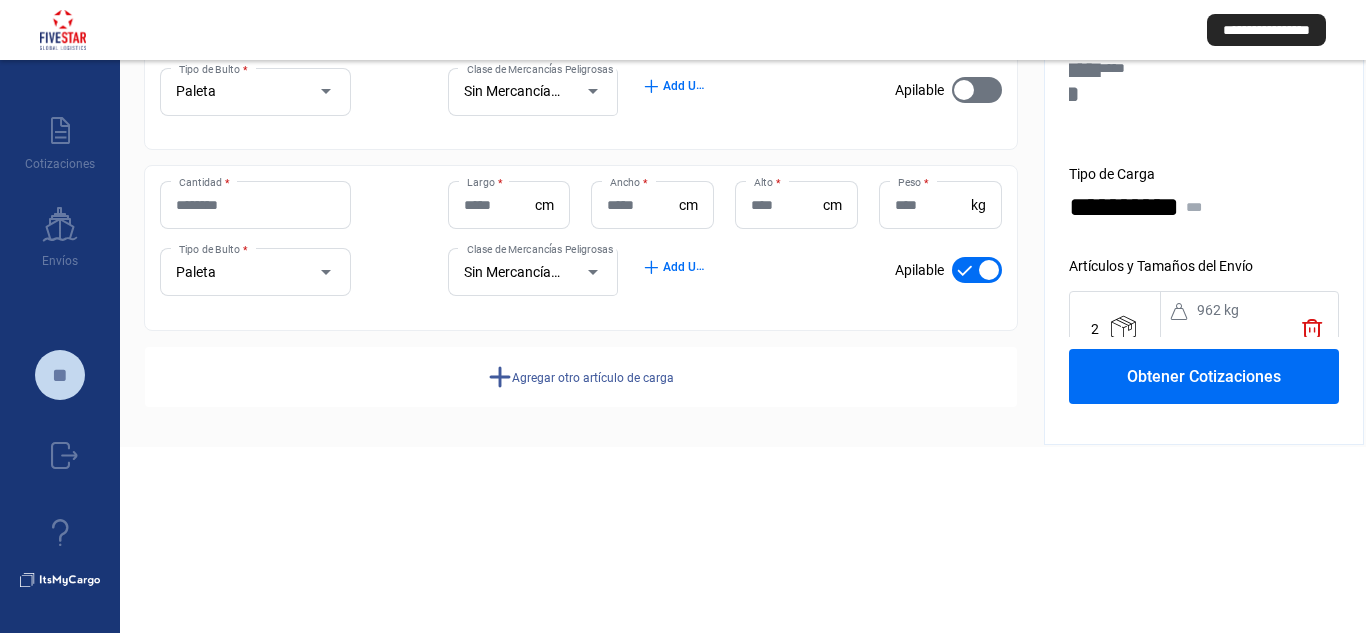 scroll, scrollTop: 191, scrollLeft: 0, axis: vertical 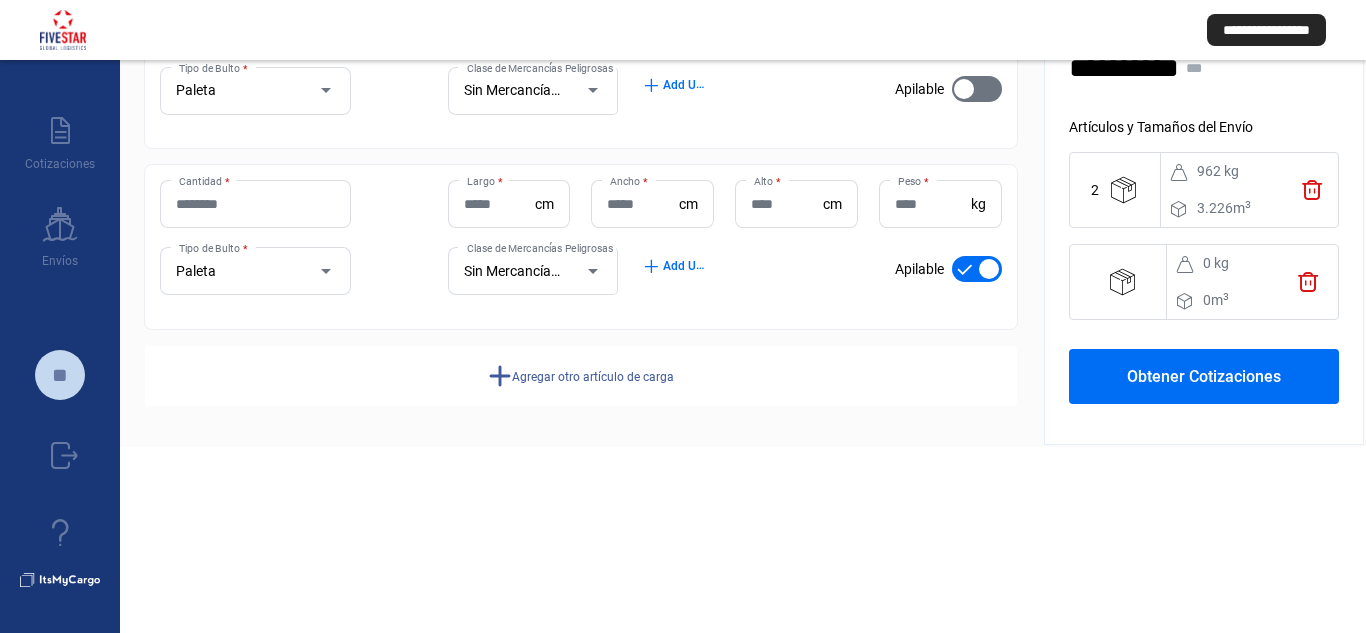 click on "trash" 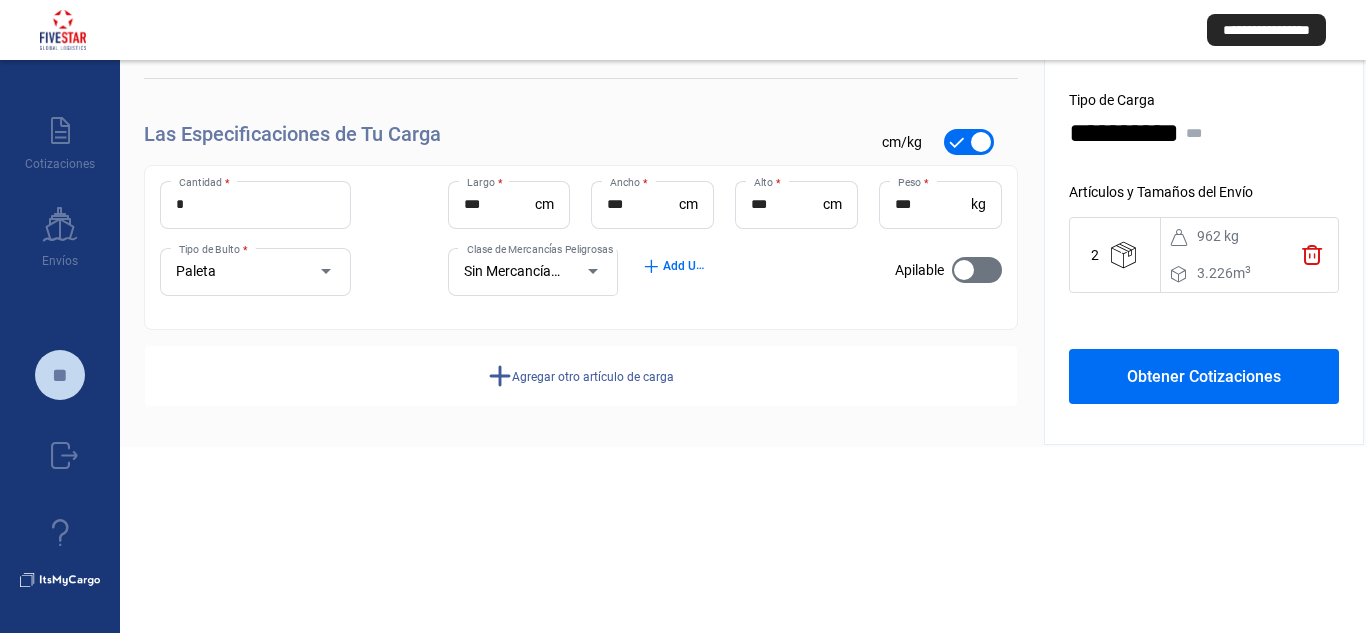 scroll, scrollTop: 10, scrollLeft: 0, axis: vertical 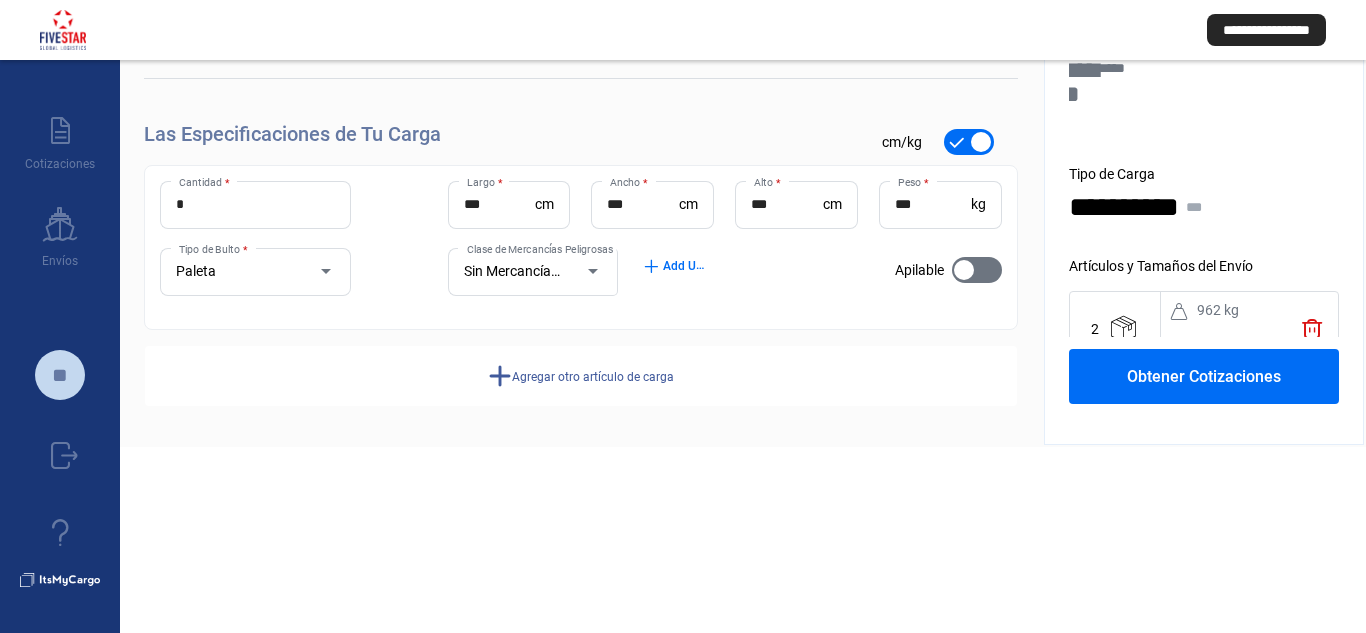 click on "Obtener Cotizaciones" 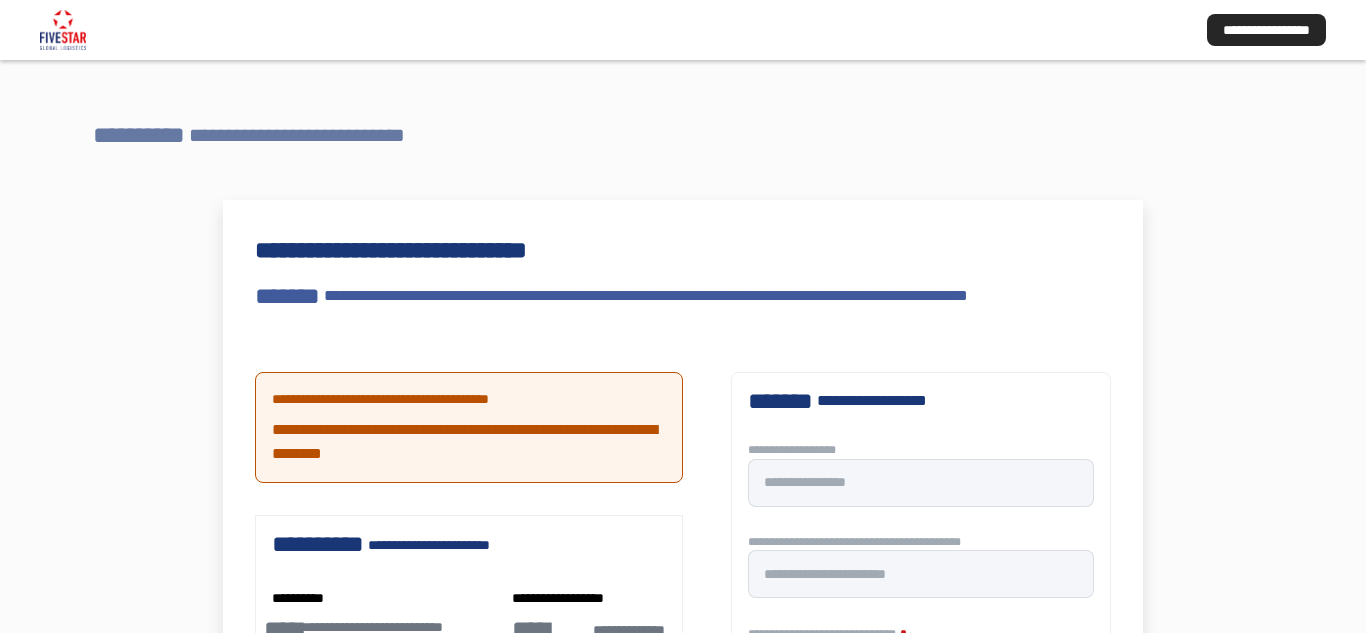 scroll, scrollTop: 0, scrollLeft: 0, axis: both 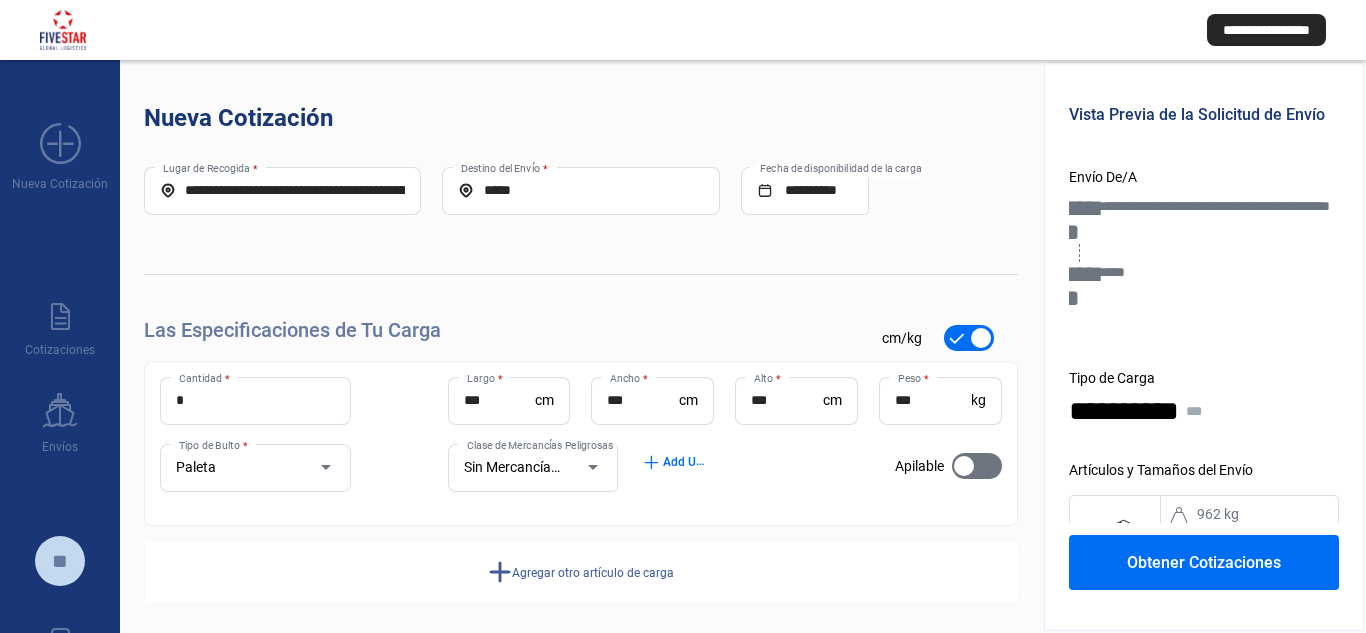 click on "Obtener Cotizaciones" 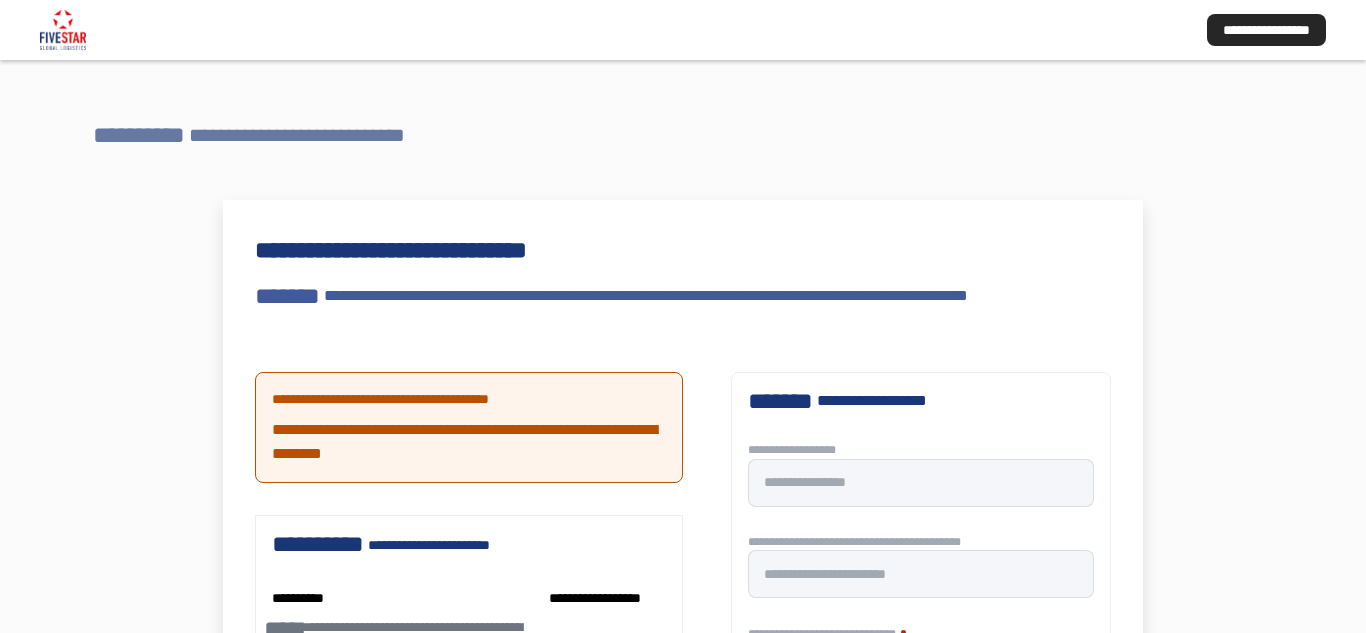 click on "**********" at bounding box center (302, 135) 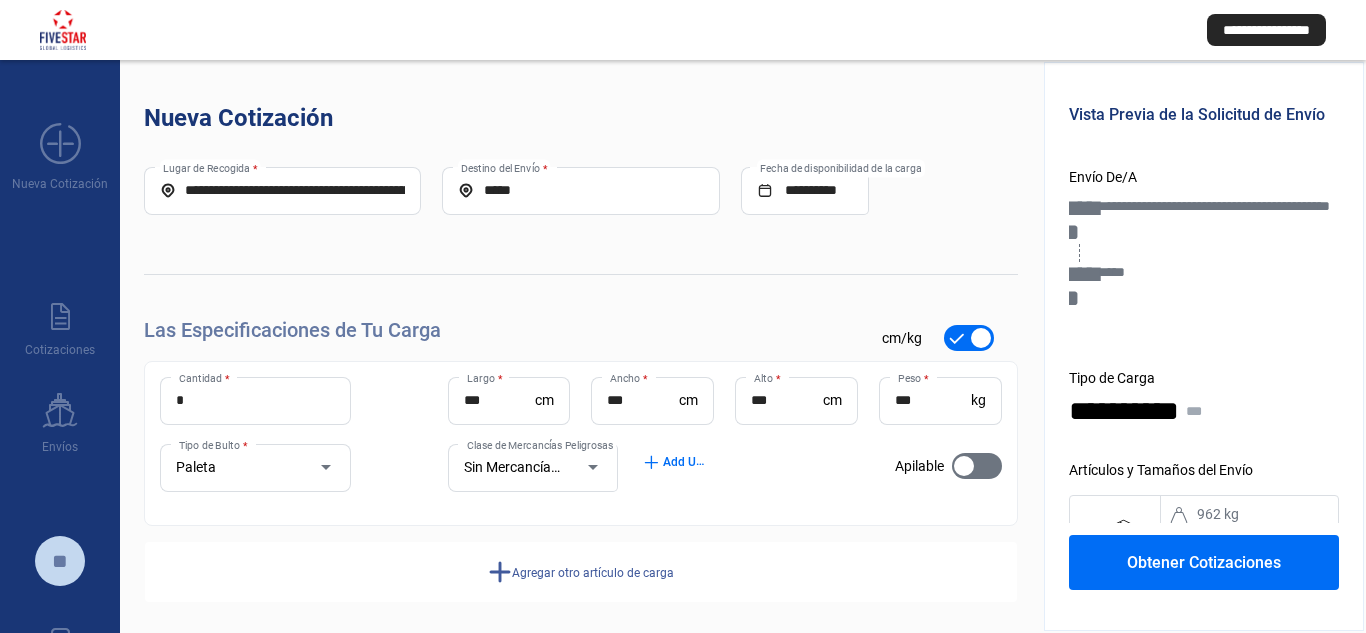 click on "Obtener Cotizaciones" 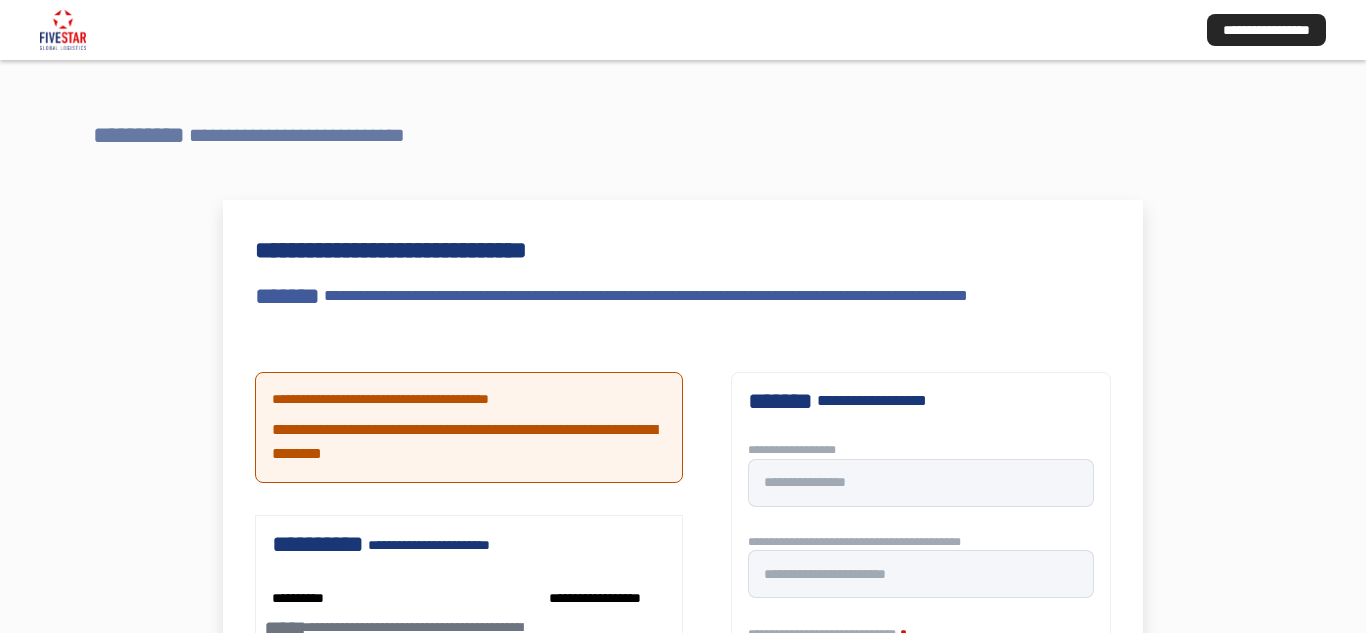 click on "**********" at bounding box center (302, 135) 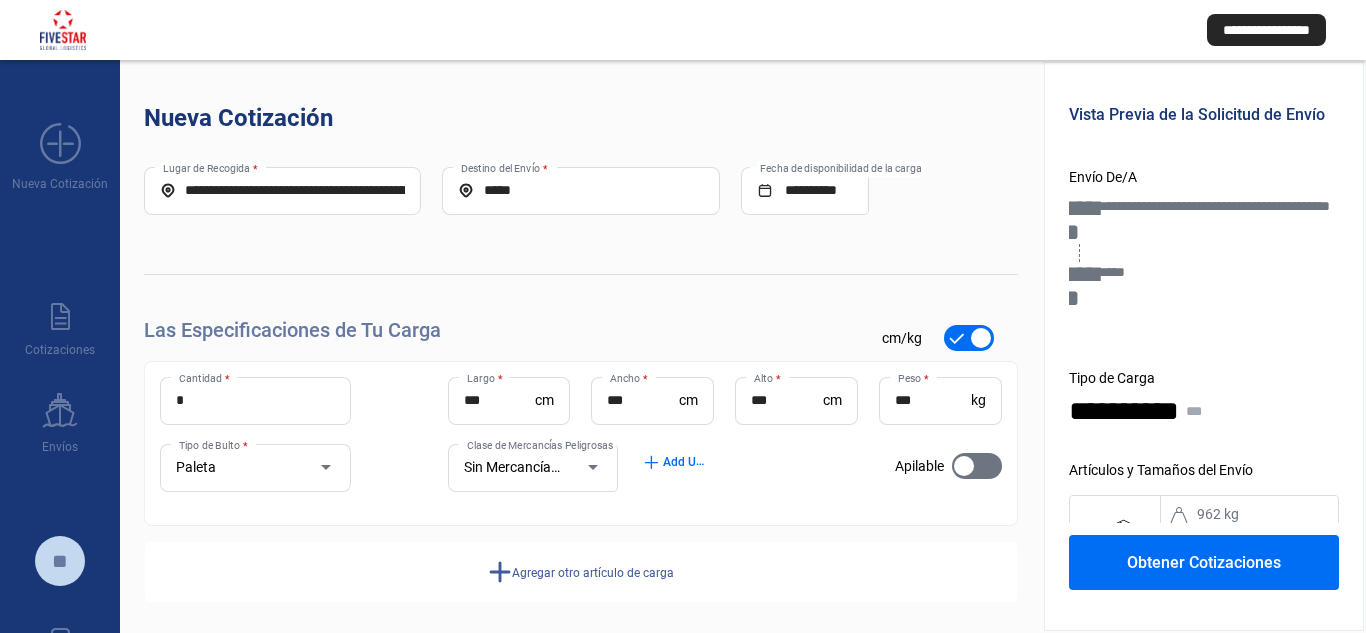 click on "**********" at bounding box center [282, 190] 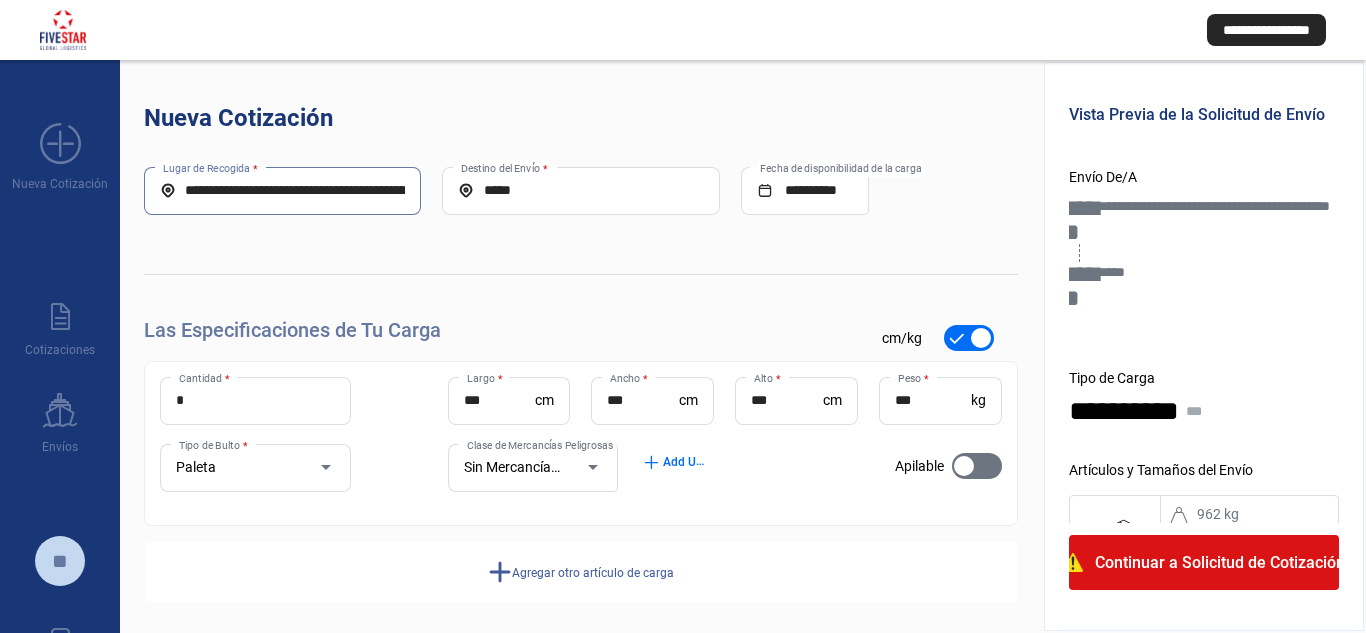 click on "**********" 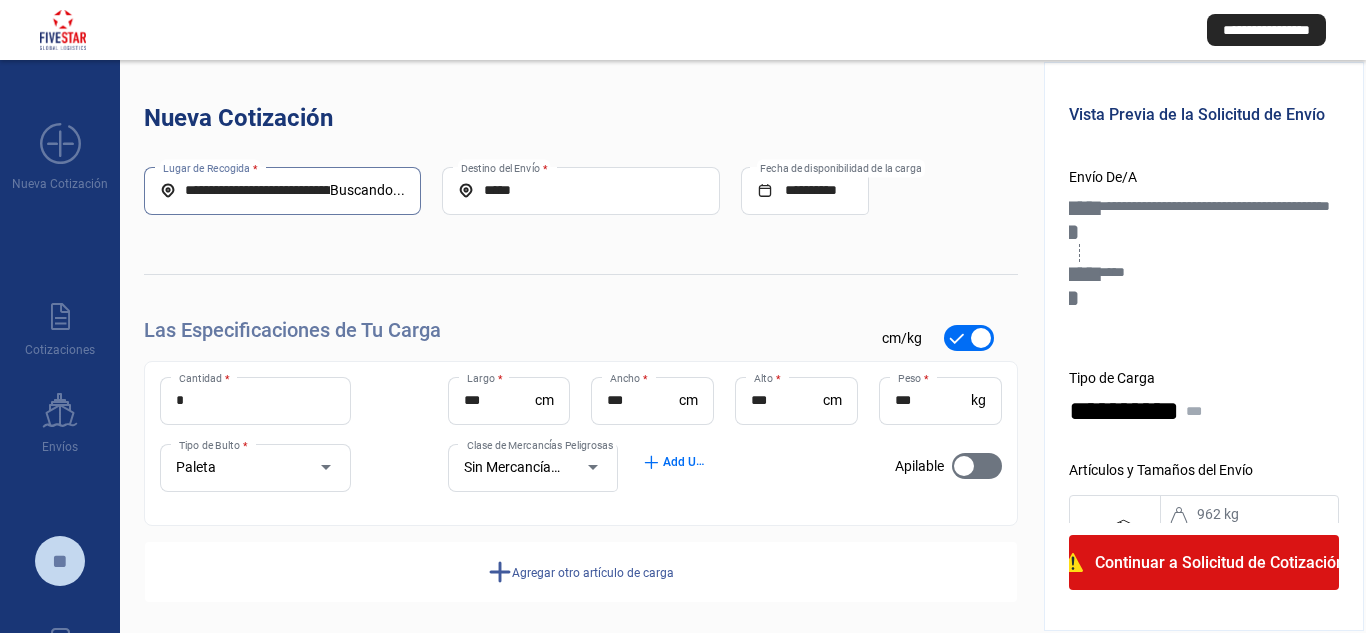 drag, startPoint x: 226, startPoint y: 189, endPoint x: 157, endPoint y: 192, distance: 69.065186 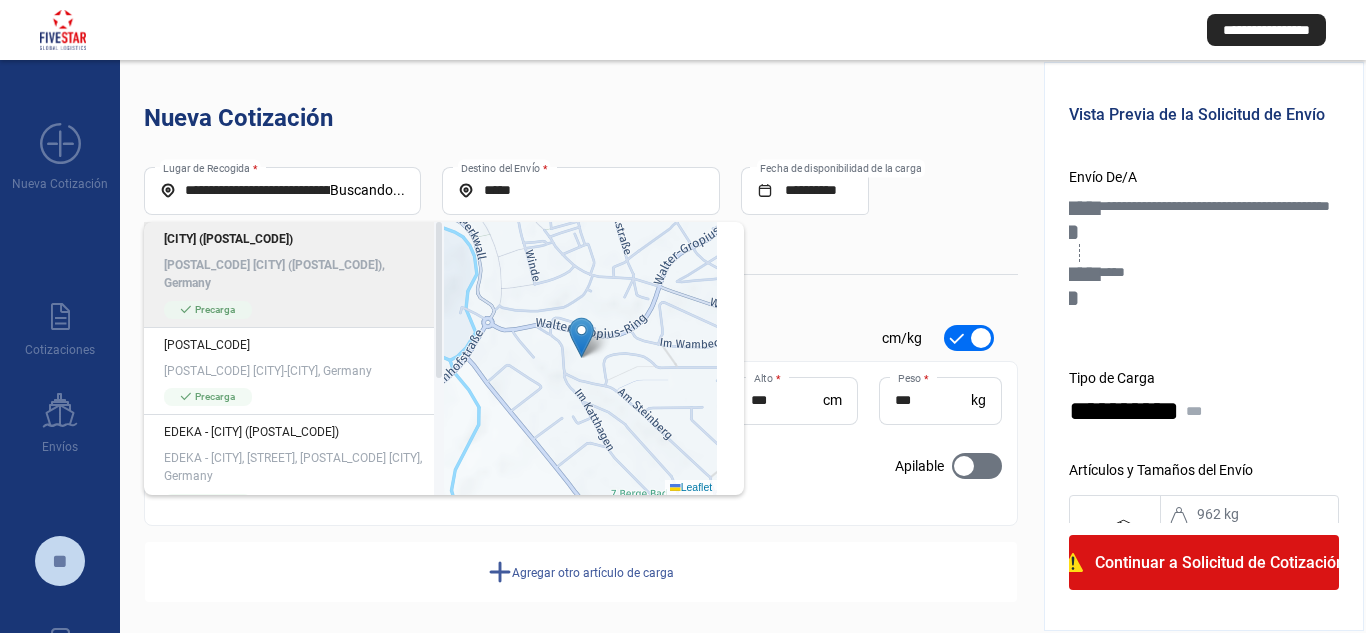 drag, startPoint x: 387, startPoint y: 187, endPoint x: 129, endPoint y: 193, distance: 258.06976 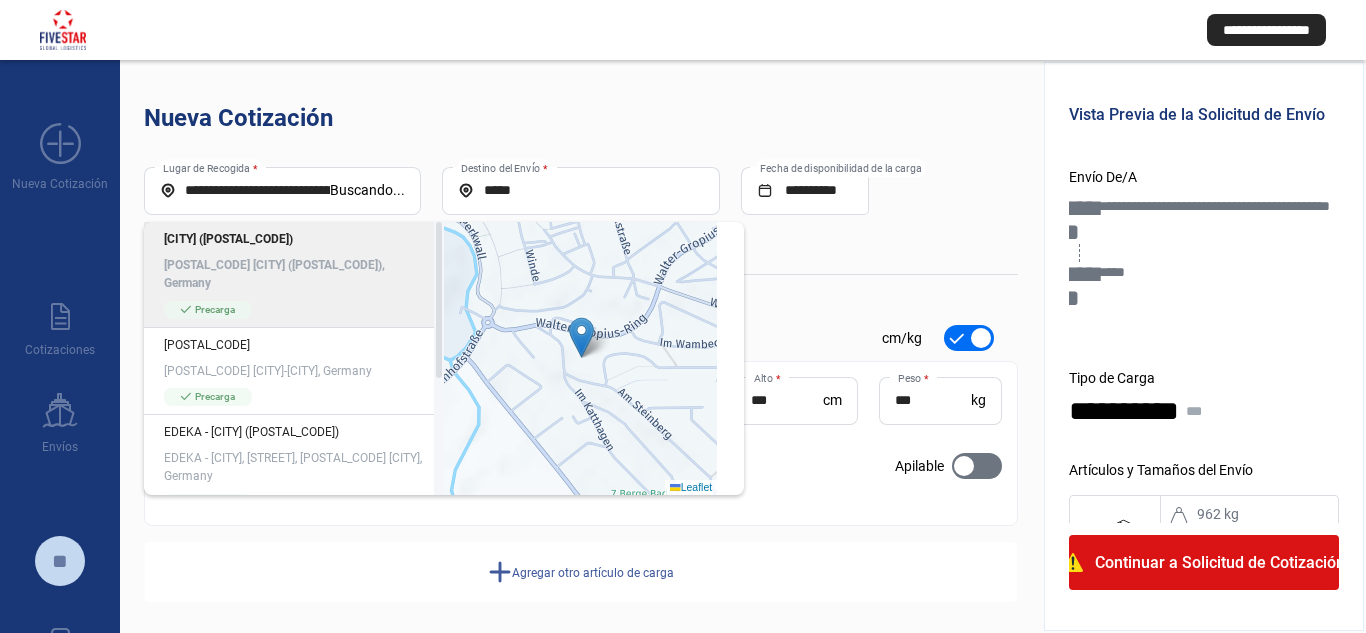 click on "**********" 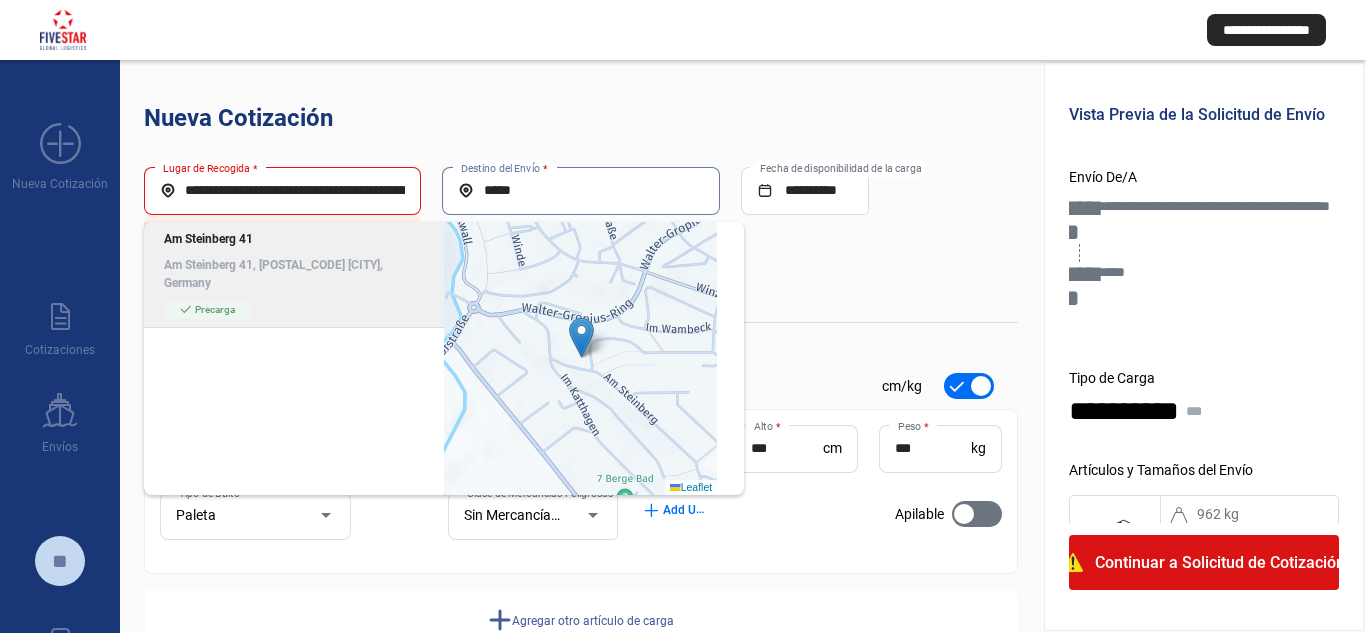 click on "*****" at bounding box center (580, 190) 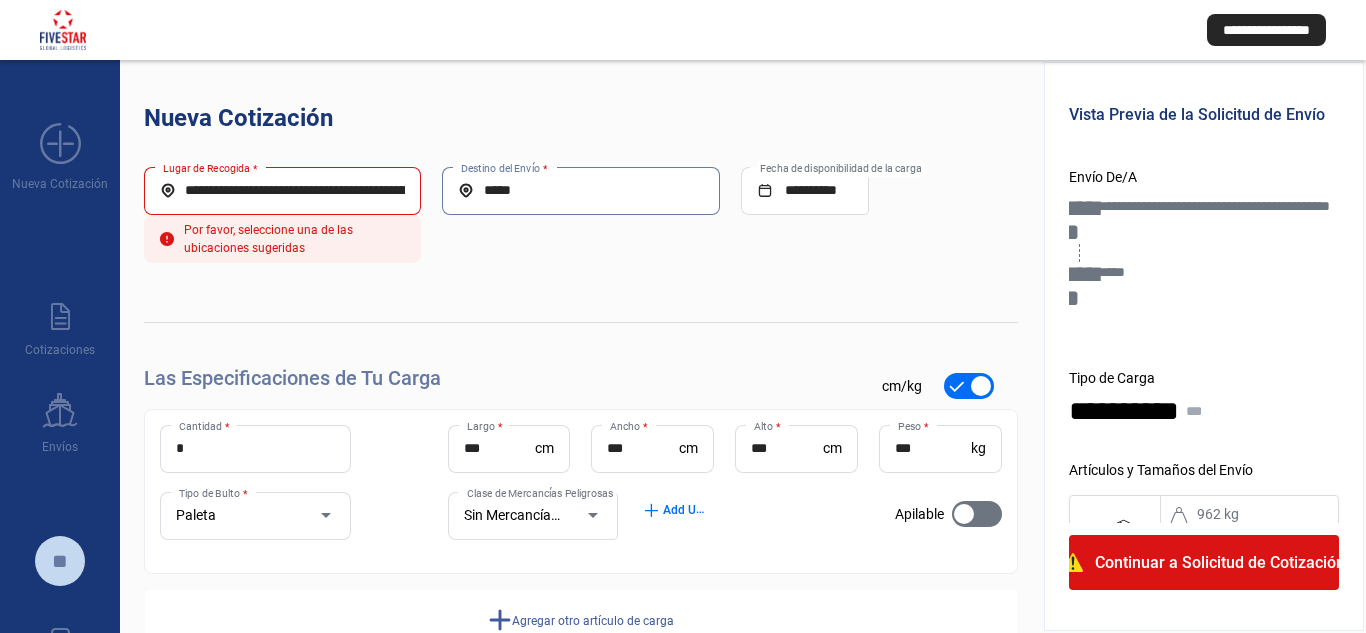 click on "**********" at bounding box center [282, 190] 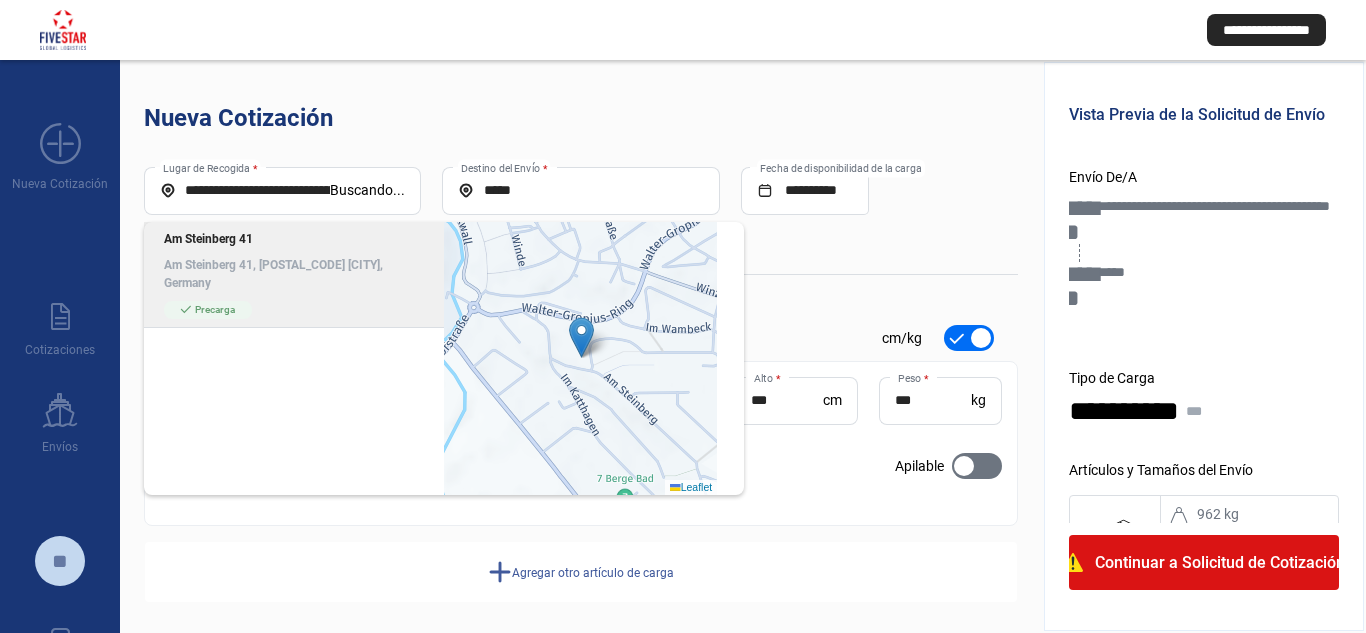 drag, startPoint x: 291, startPoint y: 192, endPoint x: 202, endPoint y: 193, distance: 89.005615 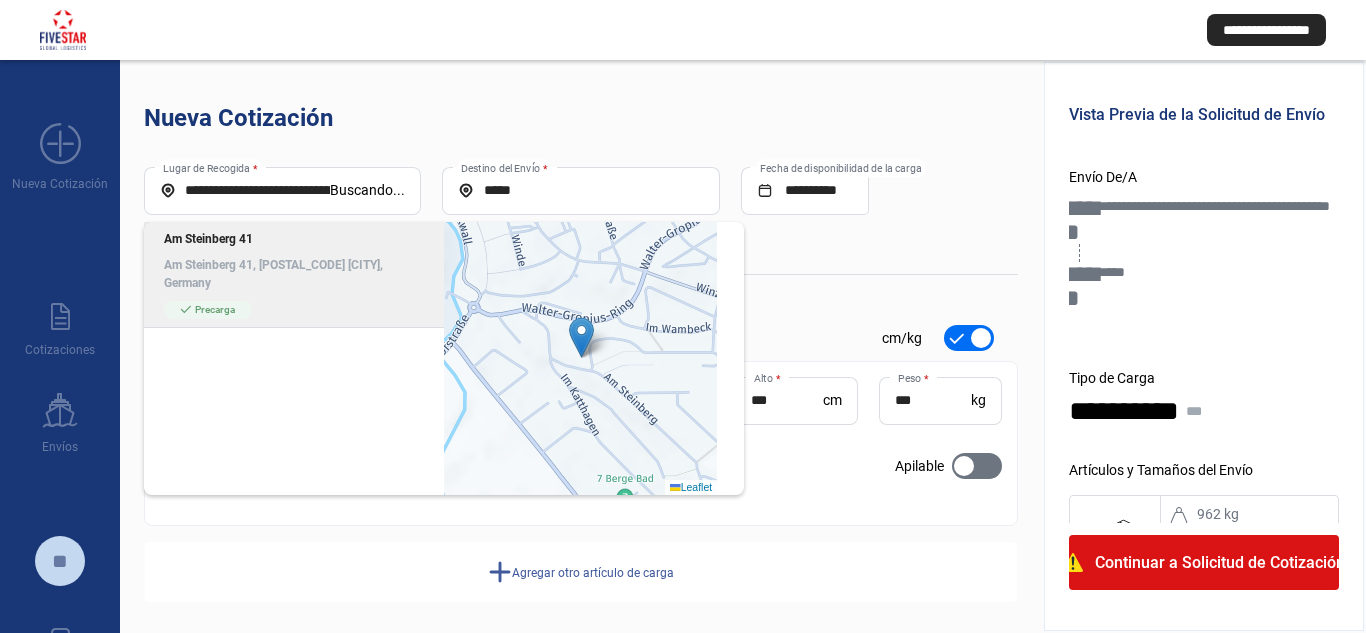 click on "**********" 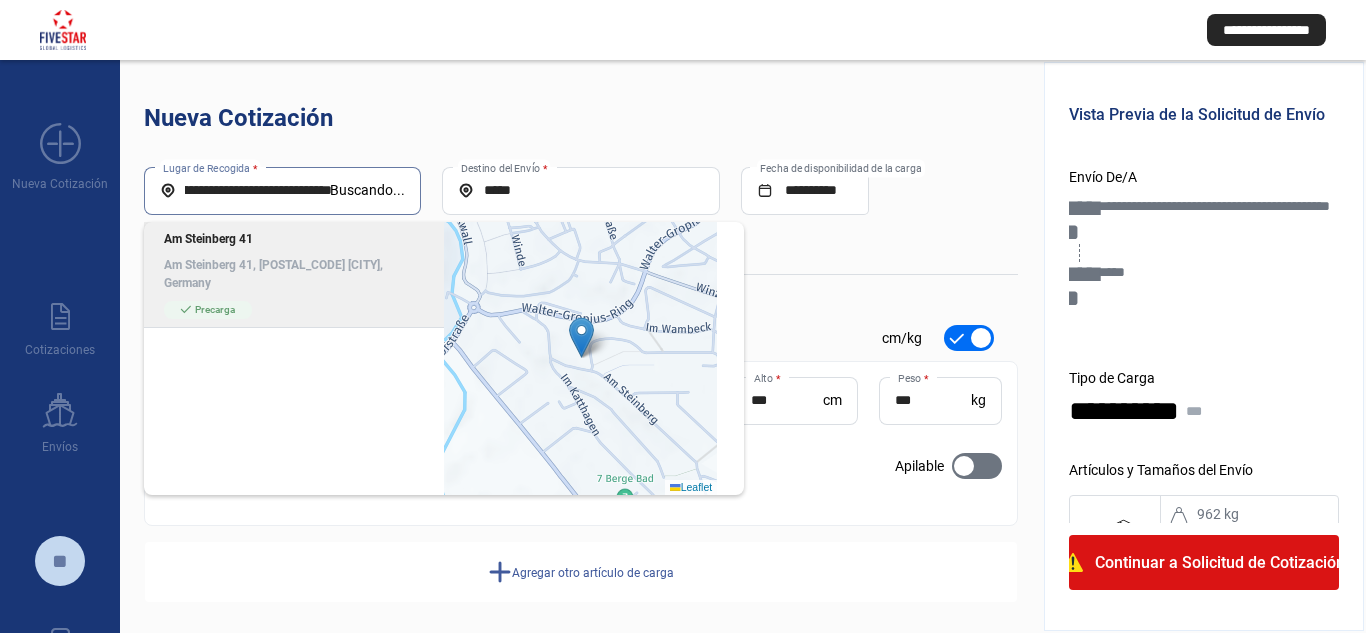 scroll, scrollTop: 0, scrollLeft: 66, axis: horizontal 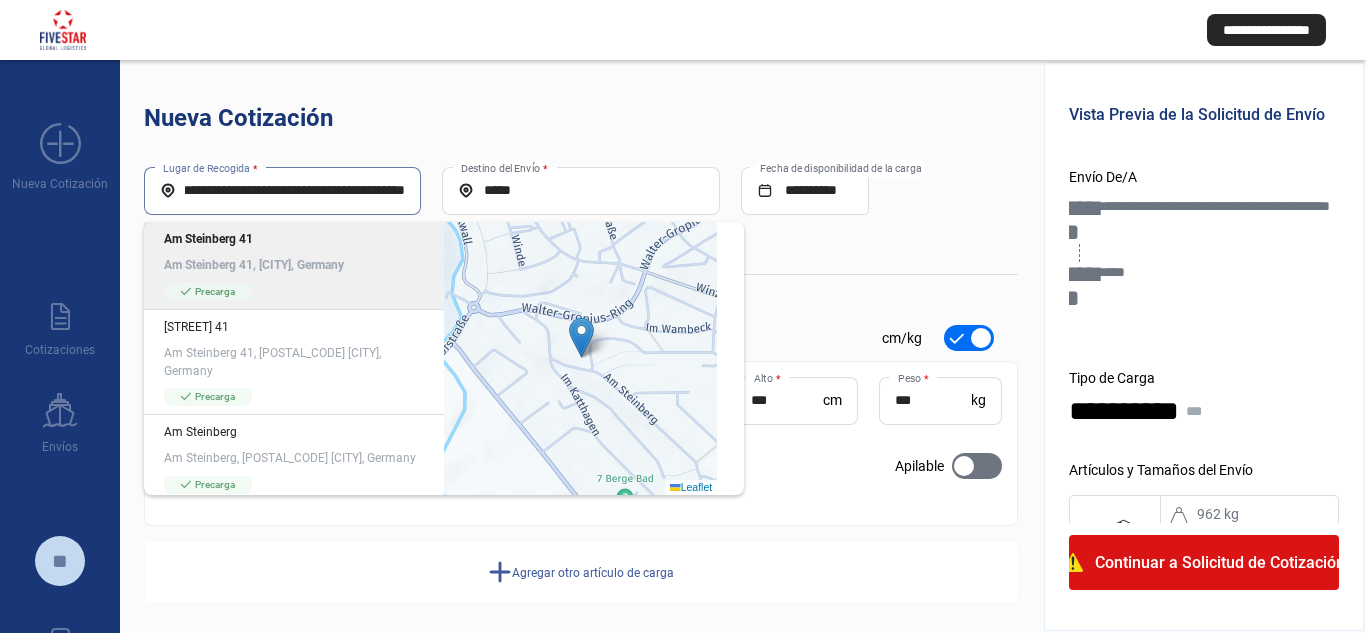 drag, startPoint x: 382, startPoint y: 184, endPoint x: 229, endPoint y: 195, distance: 153.39491 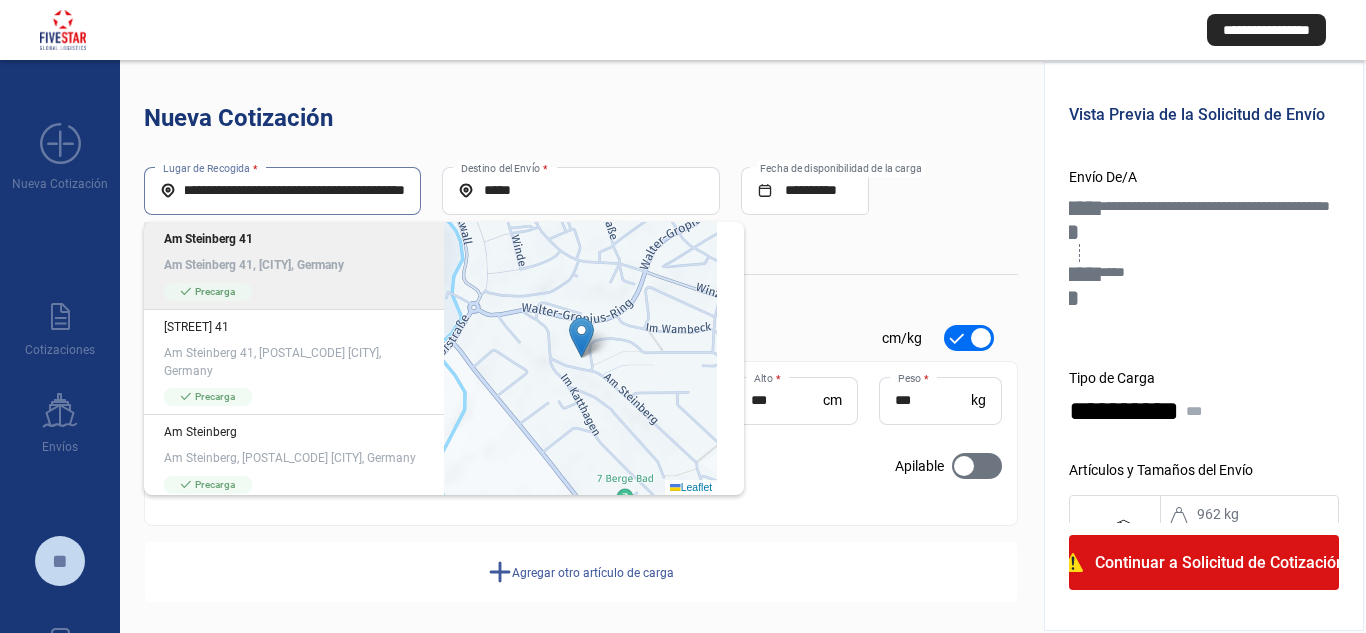 click on "**********" at bounding box center [282, 190] 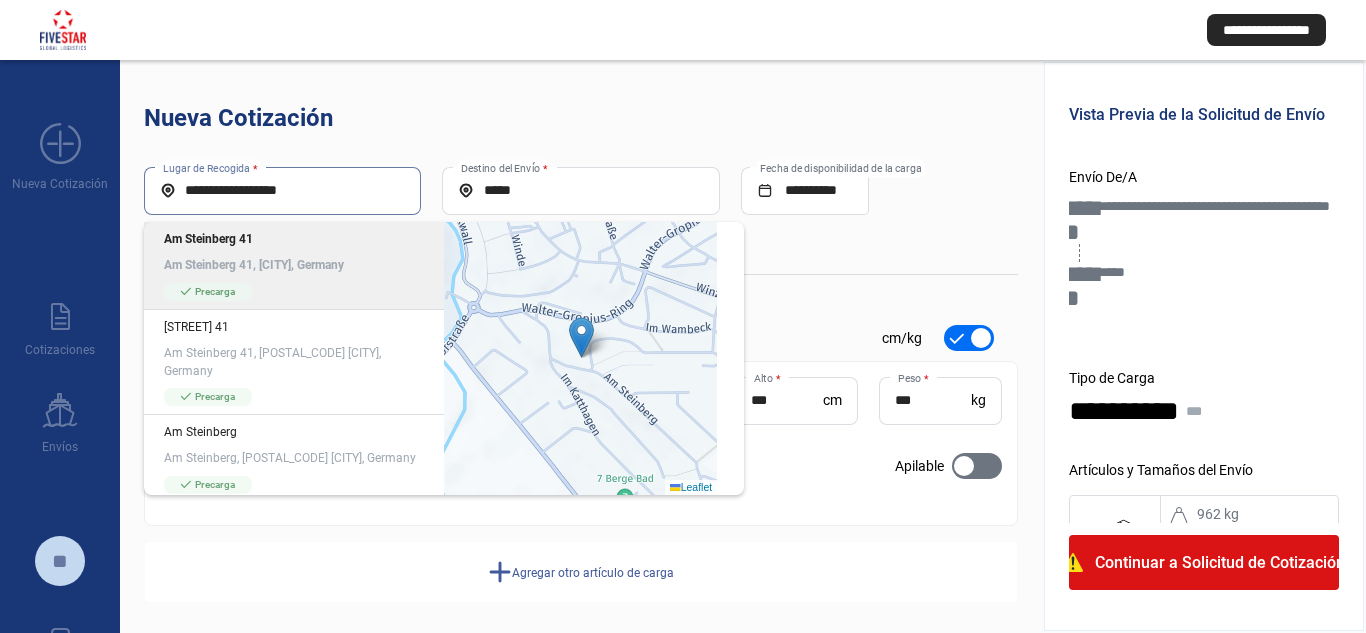 scroll, scrollTop: 0, scrollLeft: 0, axis: both 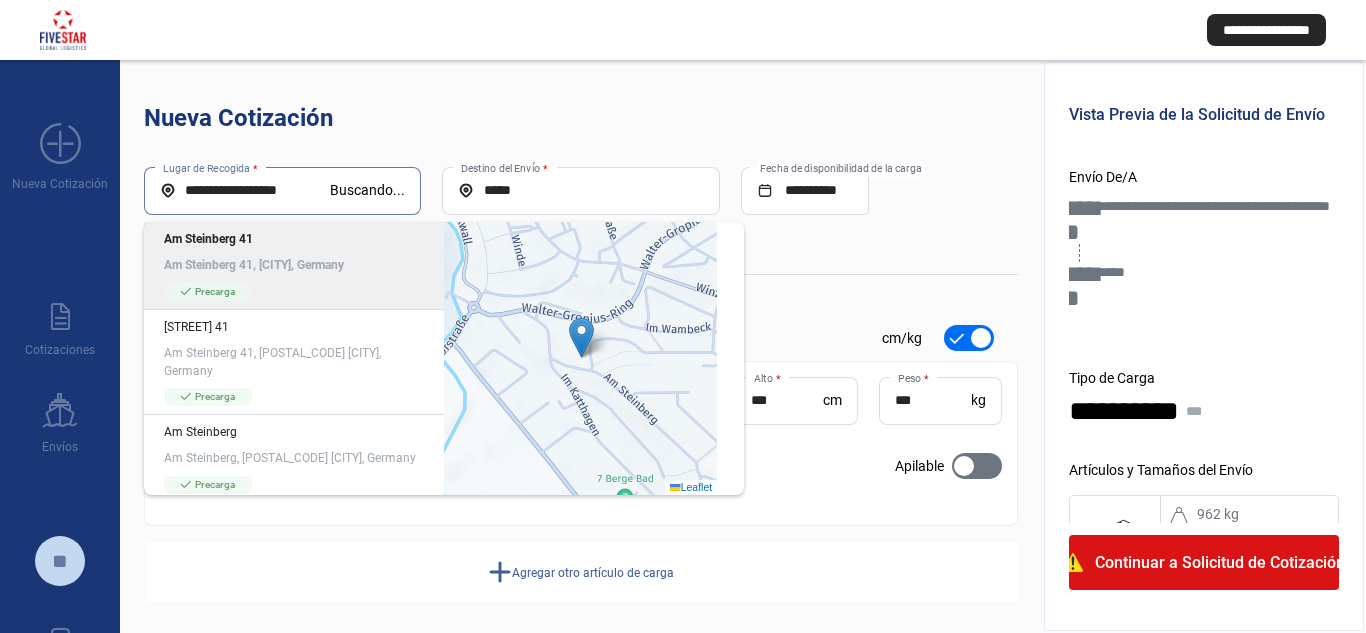 drag, startPoint x: 315, startPoint y: 185, endPoint x: 147, endPoint y: 191, distance: 168.1071 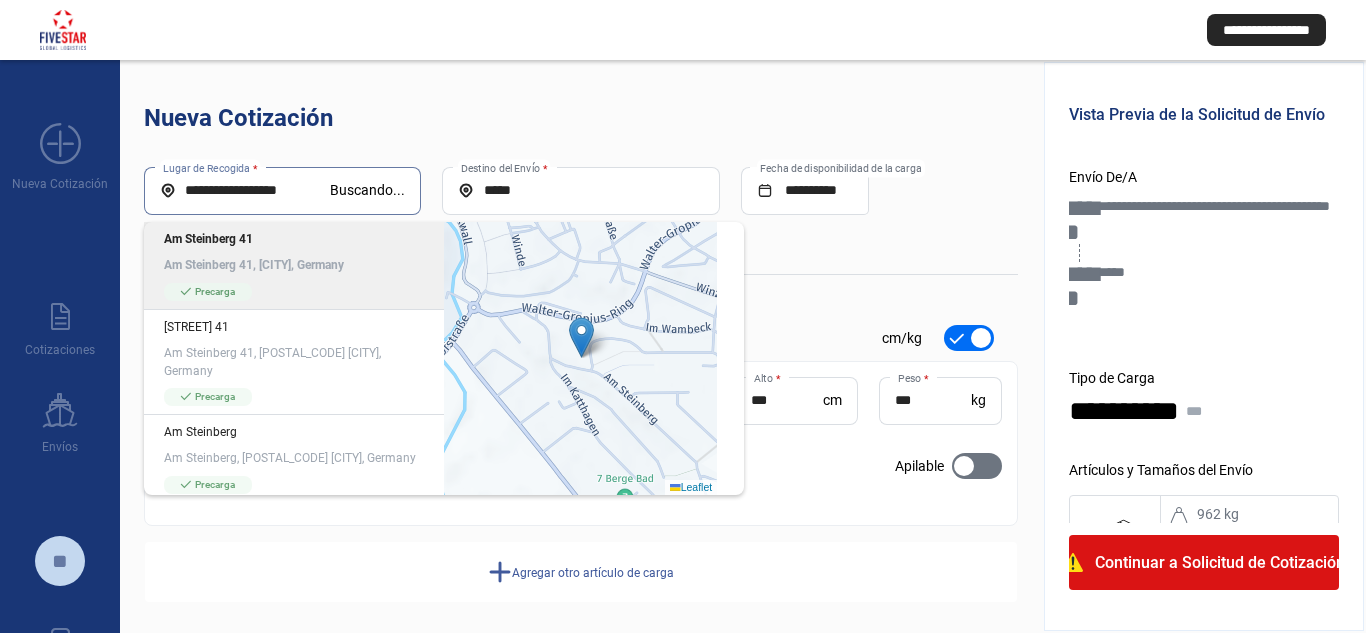 click on "**********" 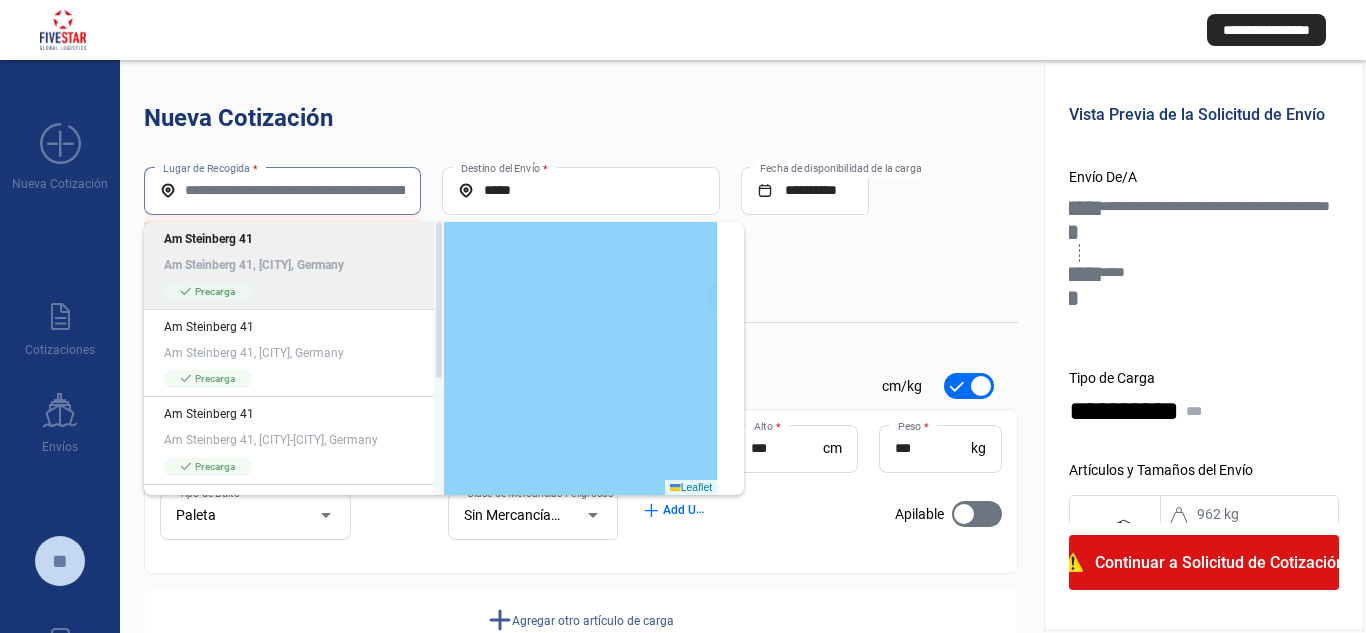 paste on "******" 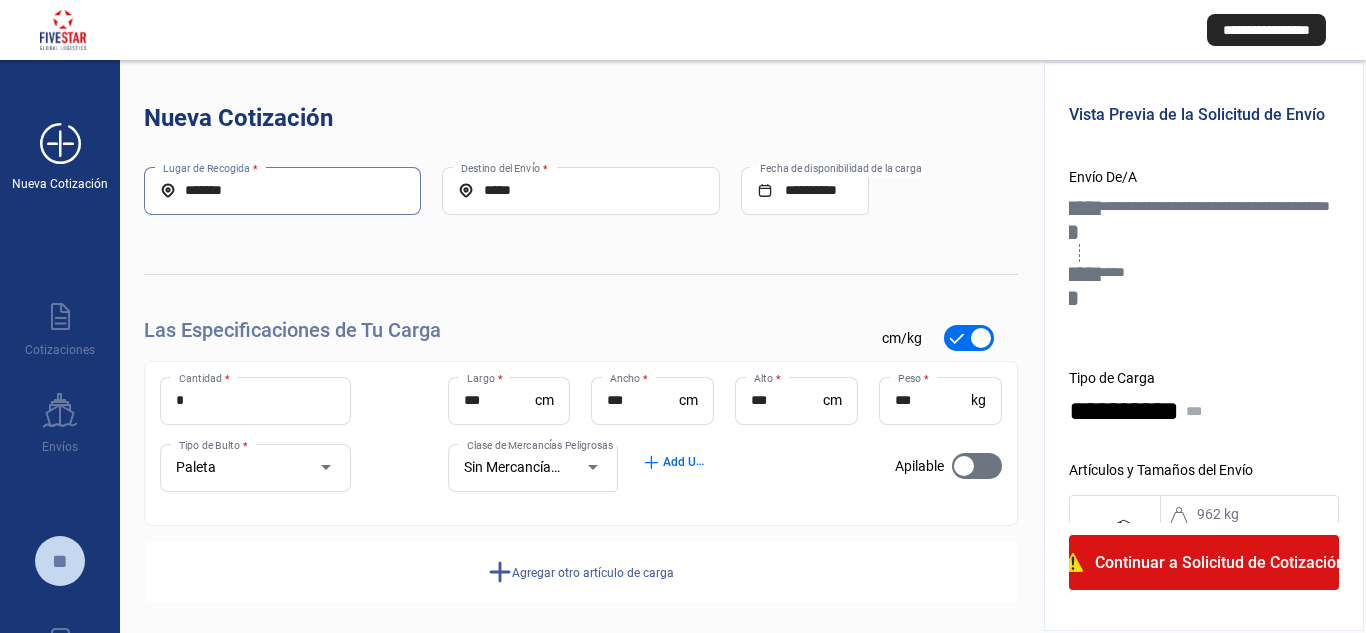 drag, startPoint x: 194, startPoint y: 190, endPoint x: 106, endPoint y: 187, distance: 88.051125 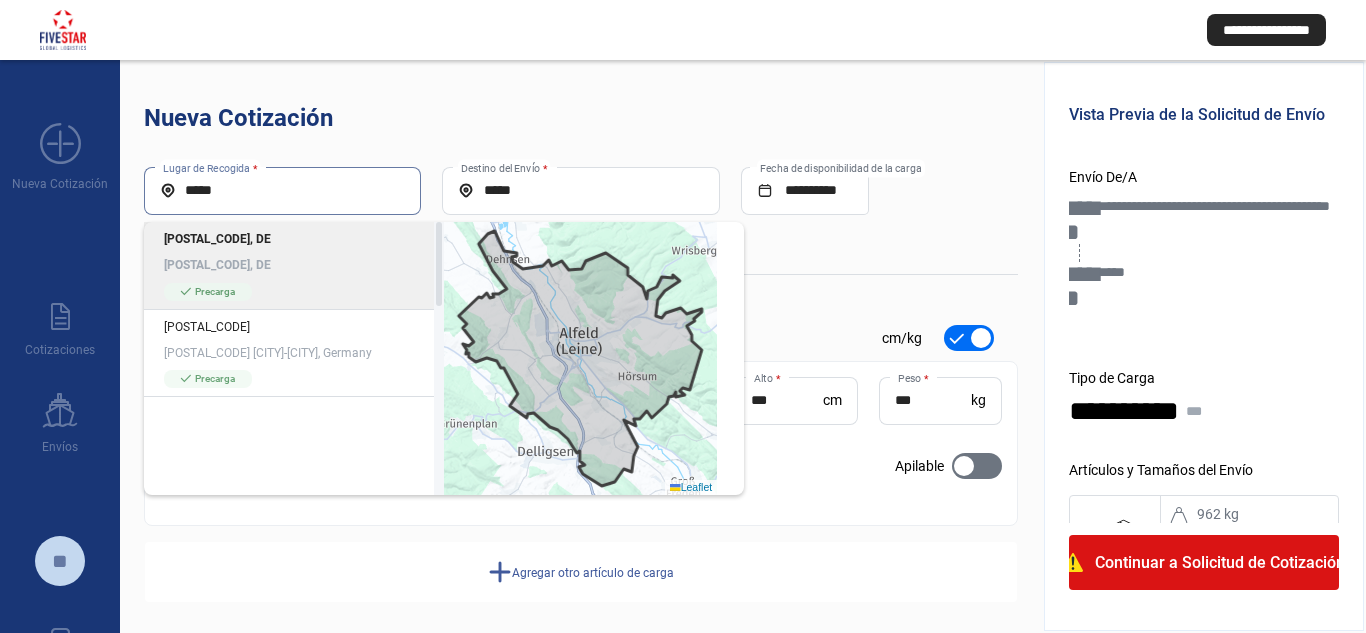 click on "[POSTAL_CODE], DE" 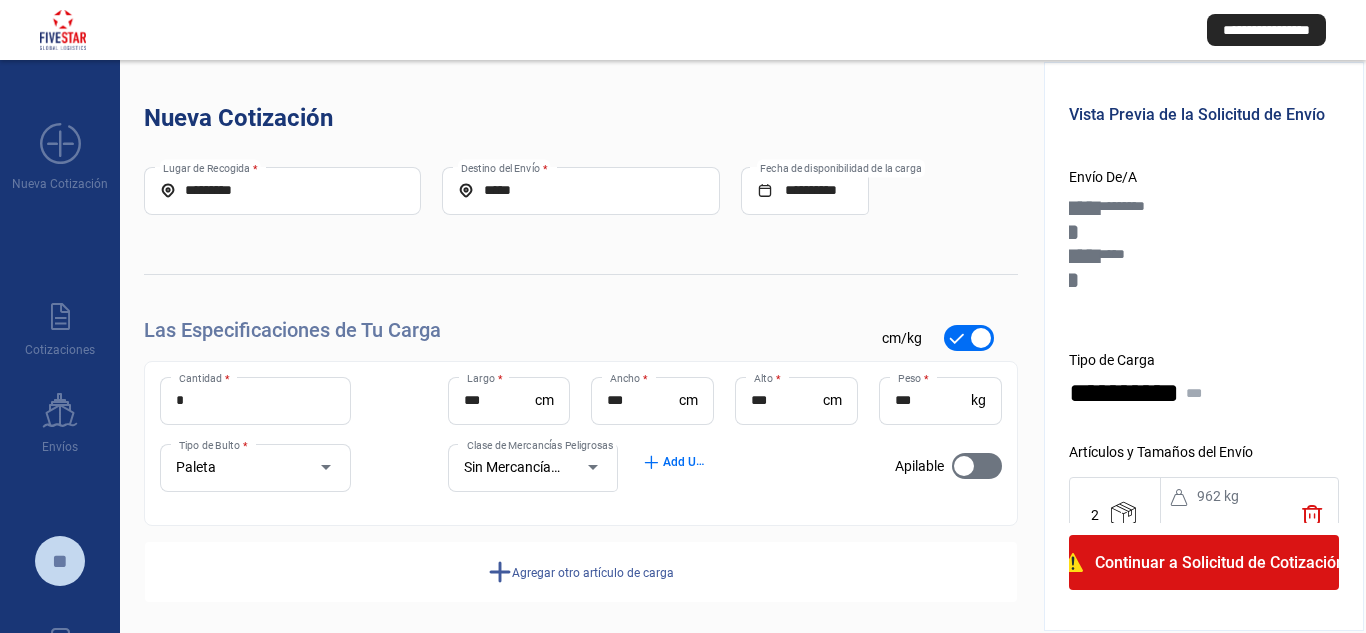 click on "Continuar a Solicitud de Cotización" 